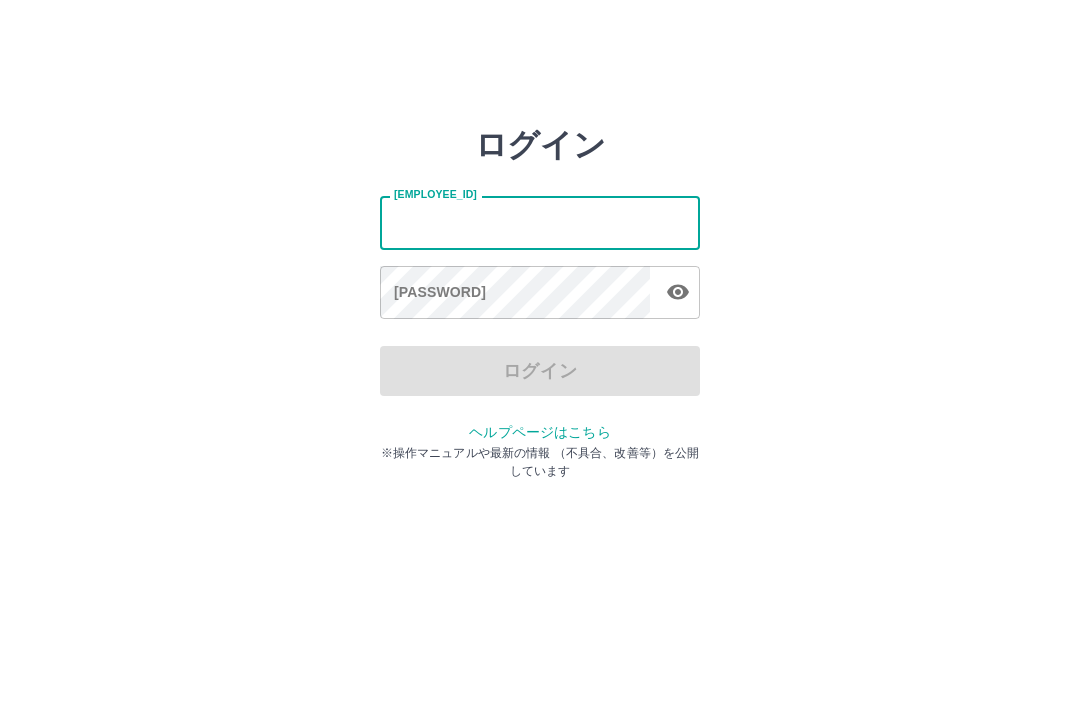scroll, scrollTop: 0, scrollLeft: 0, axis: both 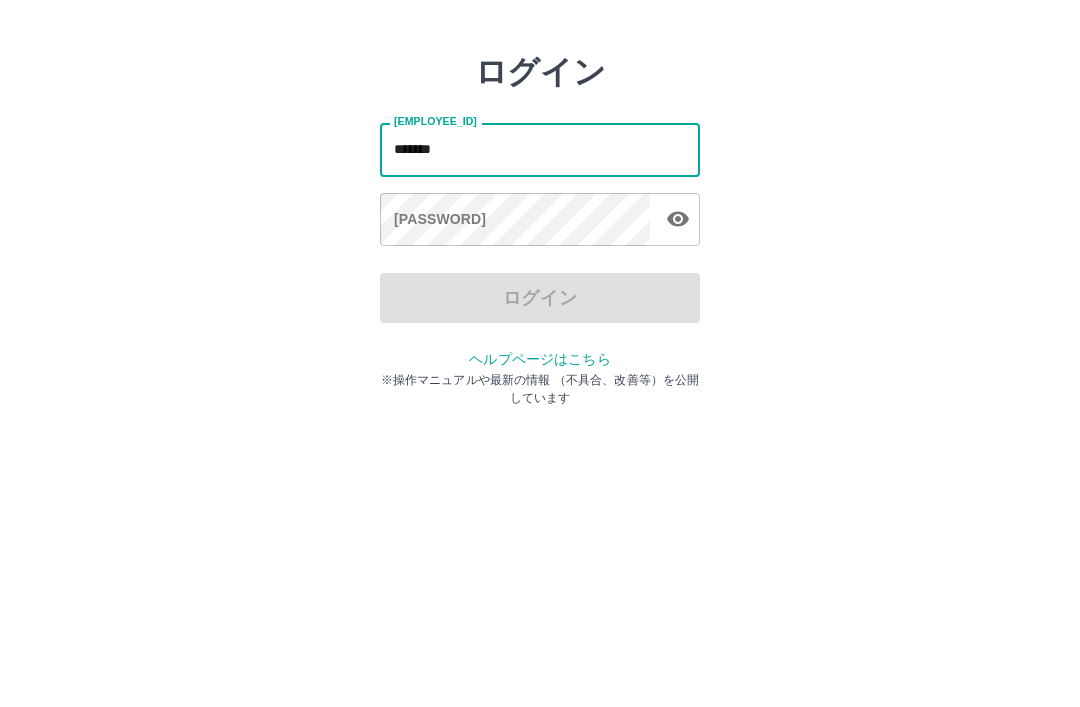 type on "[PASSWORD]" 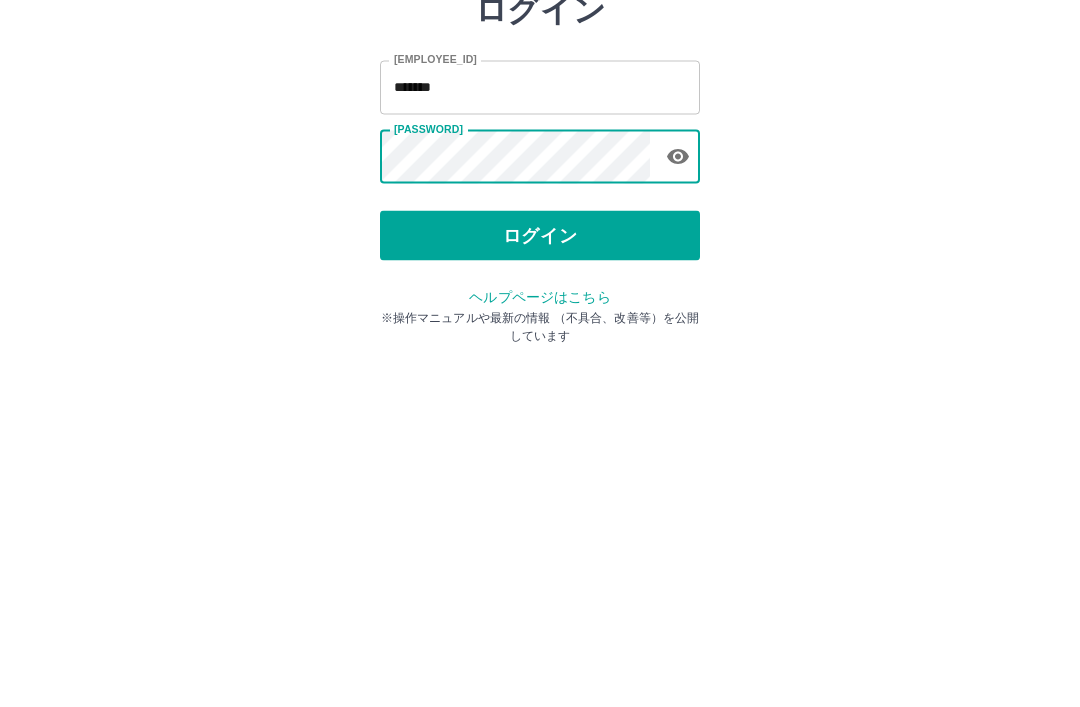 click on "ログイン" at bounding box center (540, 371) 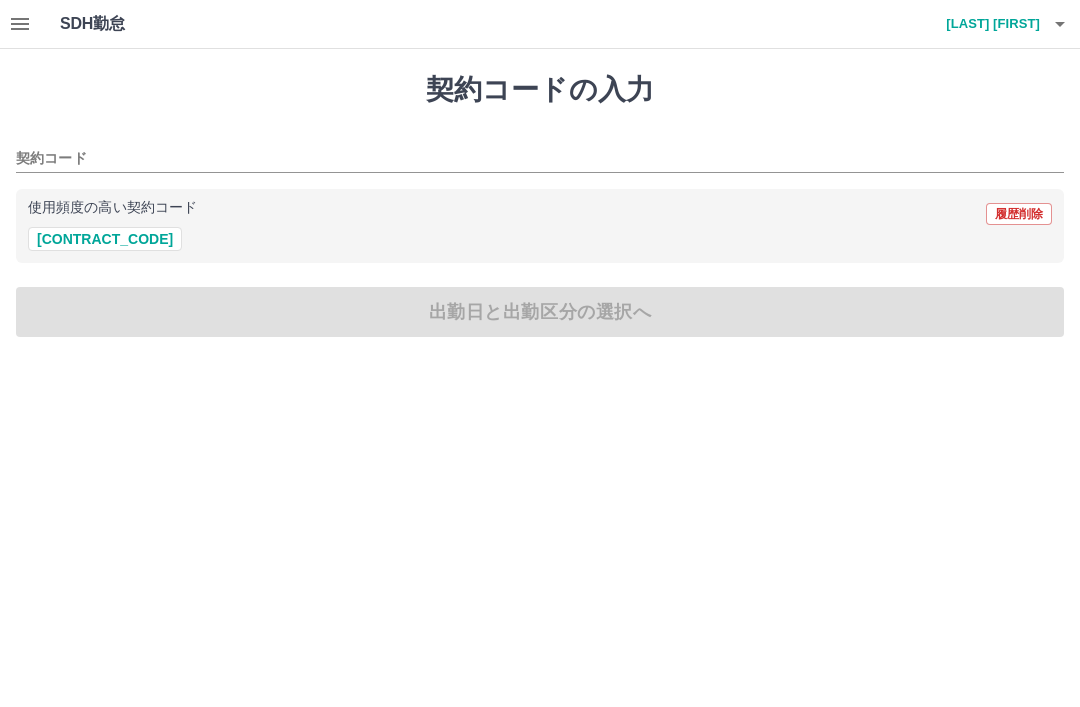 scroll, scrollTop: 0, scrollLeft: 0, axis: both 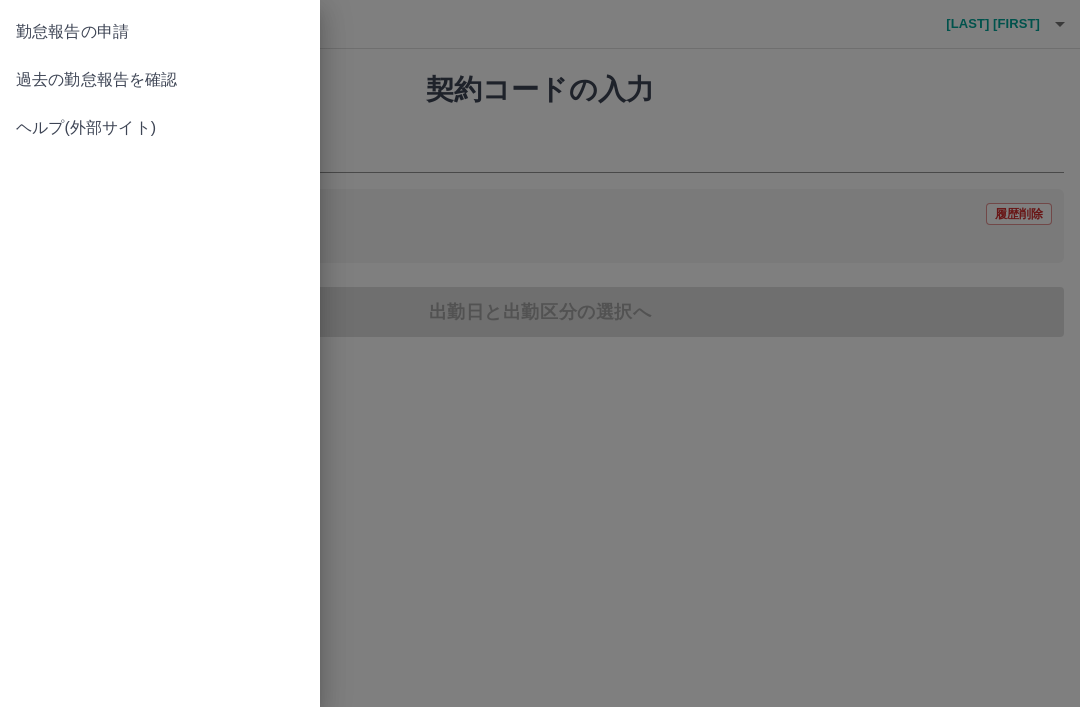 click on "過去の勤怠報告を確認" at bounding box center [160, 32] 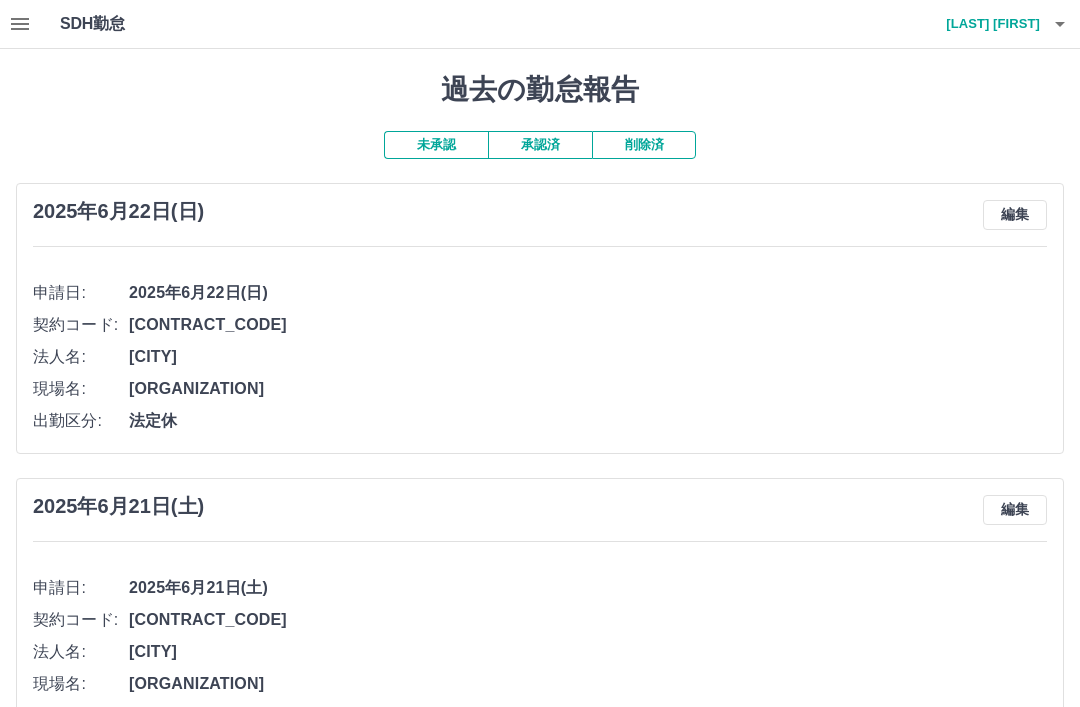 click on "承認済" at bounding box center (540, 145) 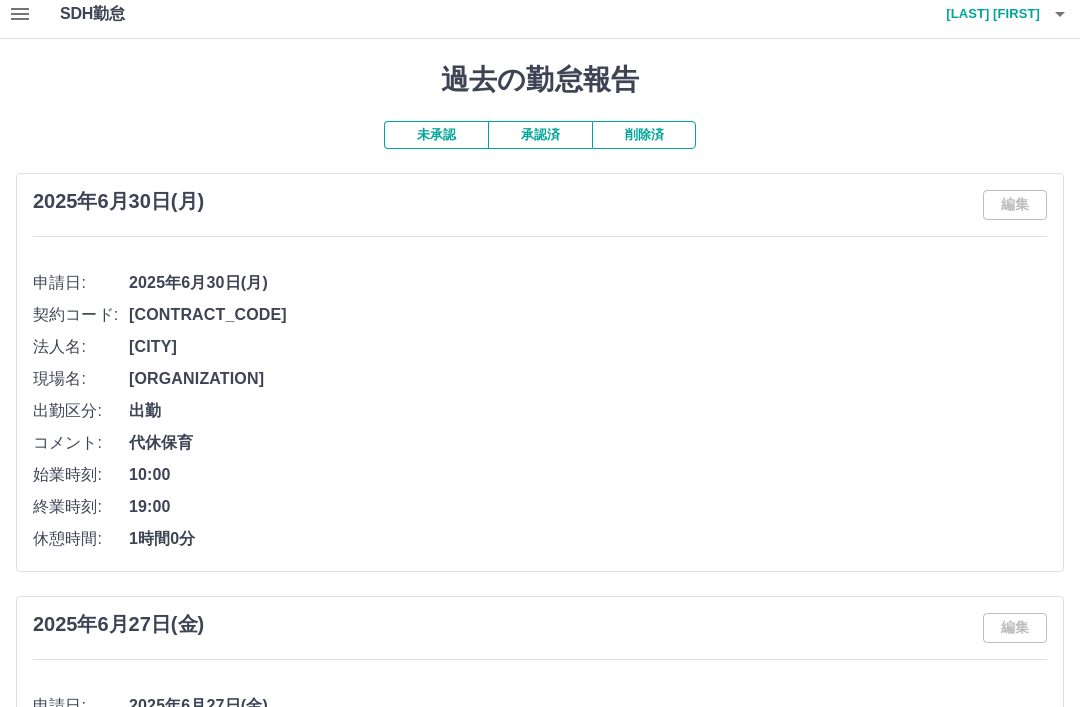 scroll, scrollTop: 0, scrollLeft: 0, axis: both 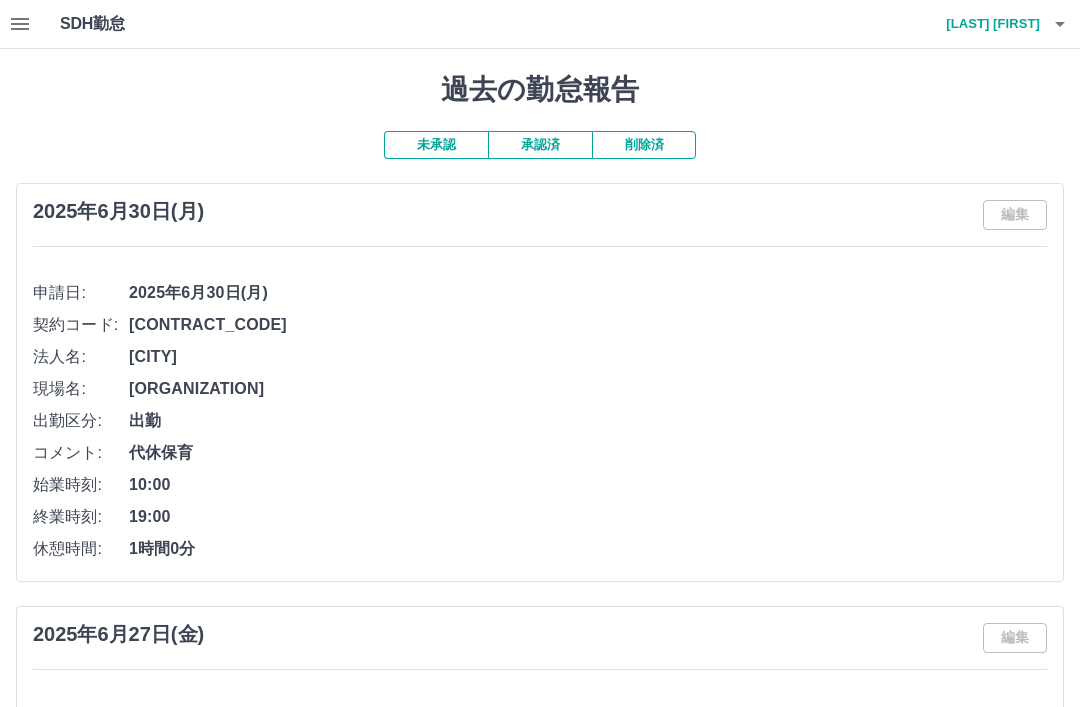 click at bounding box center (1060, 24) 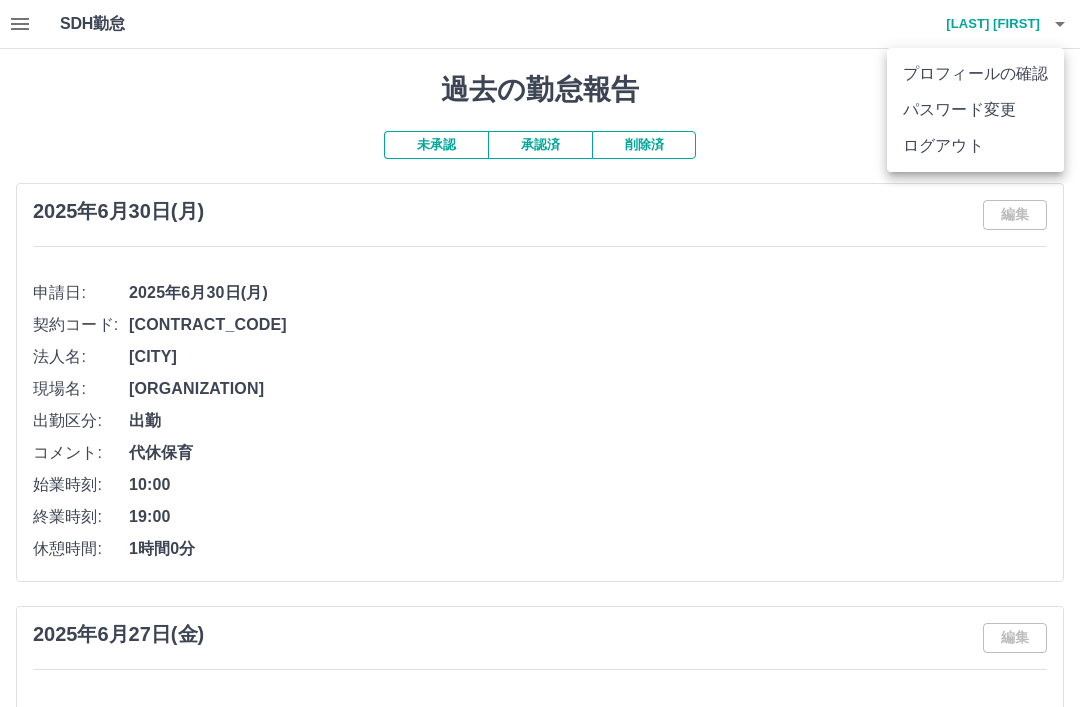 click on "ログアウト" at bounding box center (975, 146) 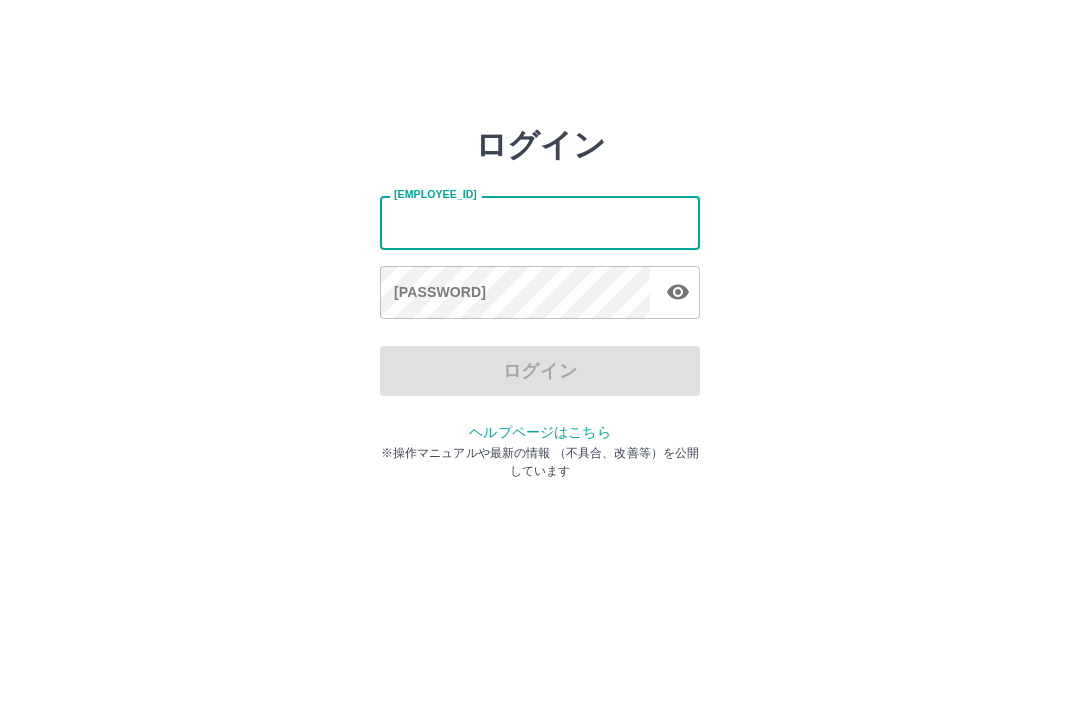 scroll, scrollTop: 0, scrollLeft: 0, axis: both 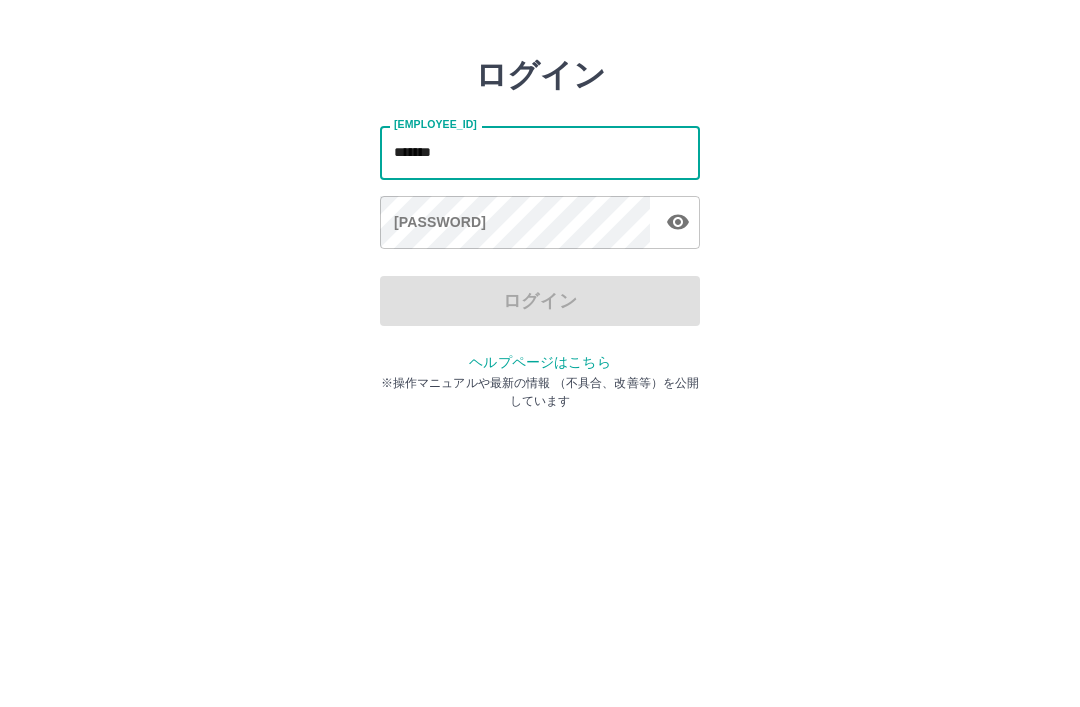 type on "*******" 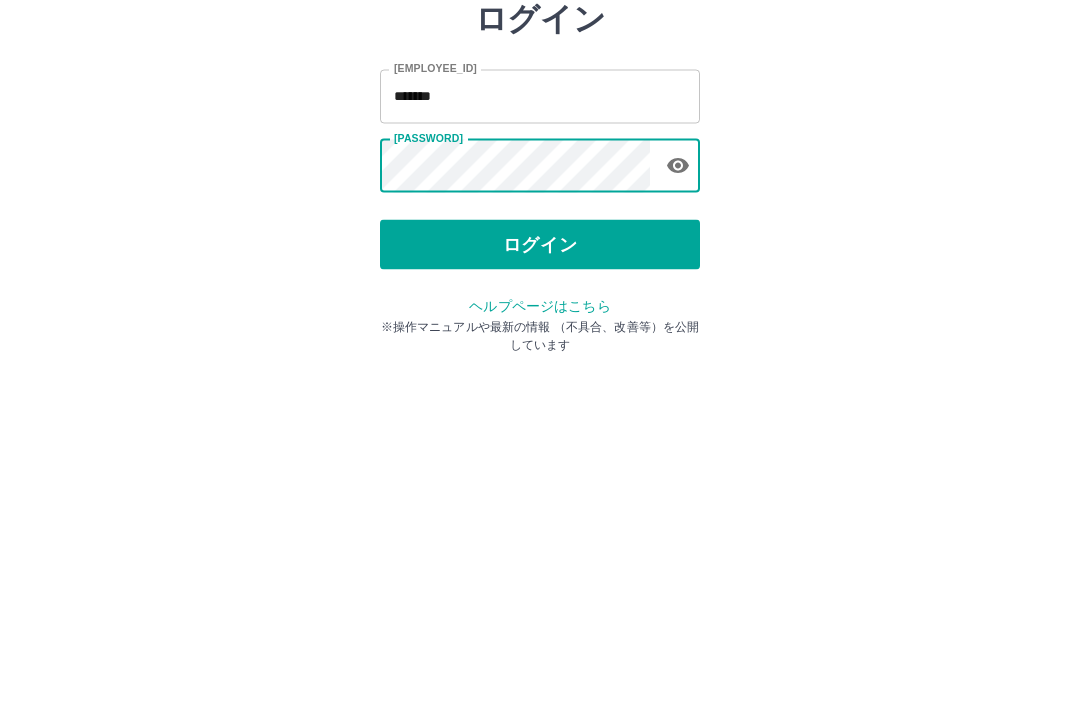 click on "ログイン" at bounding box center (540, 371) 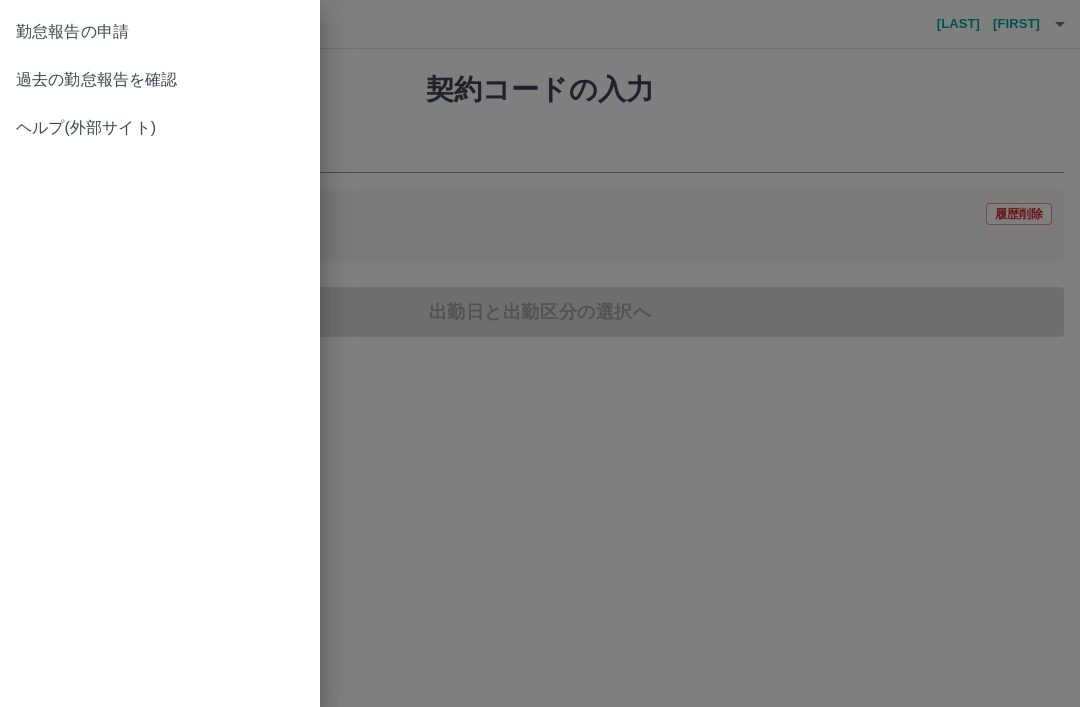 scroll, scrollTop: 0, scrollLeft: 0, axis: both 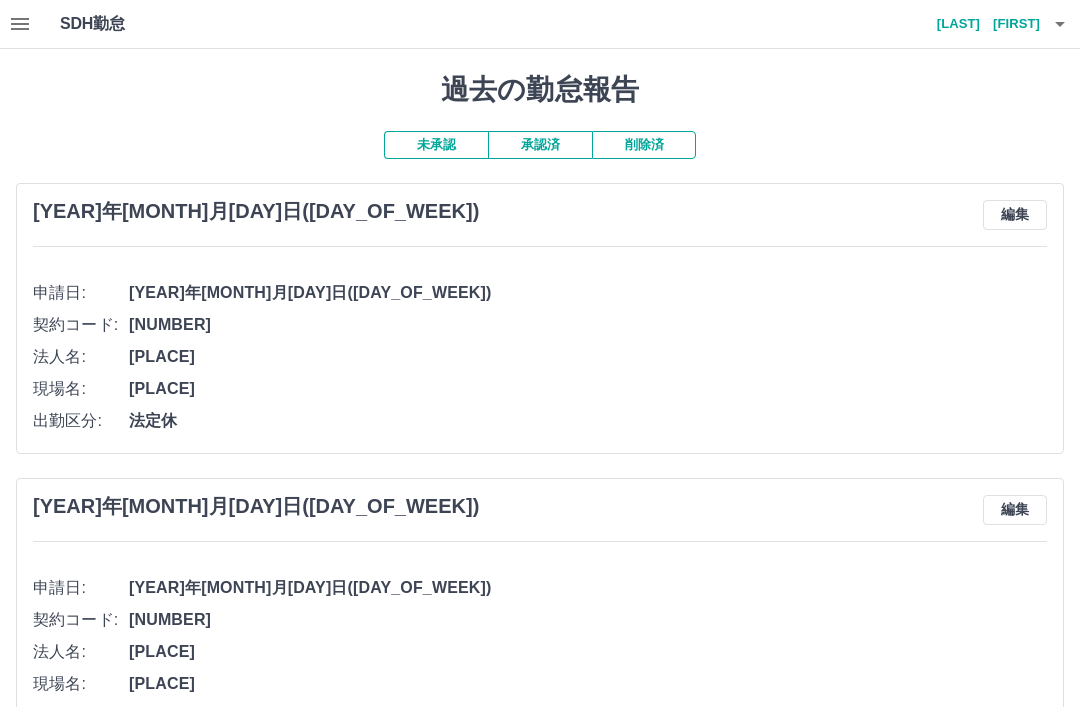 click on "承認済" at bounding box center [540, 145] 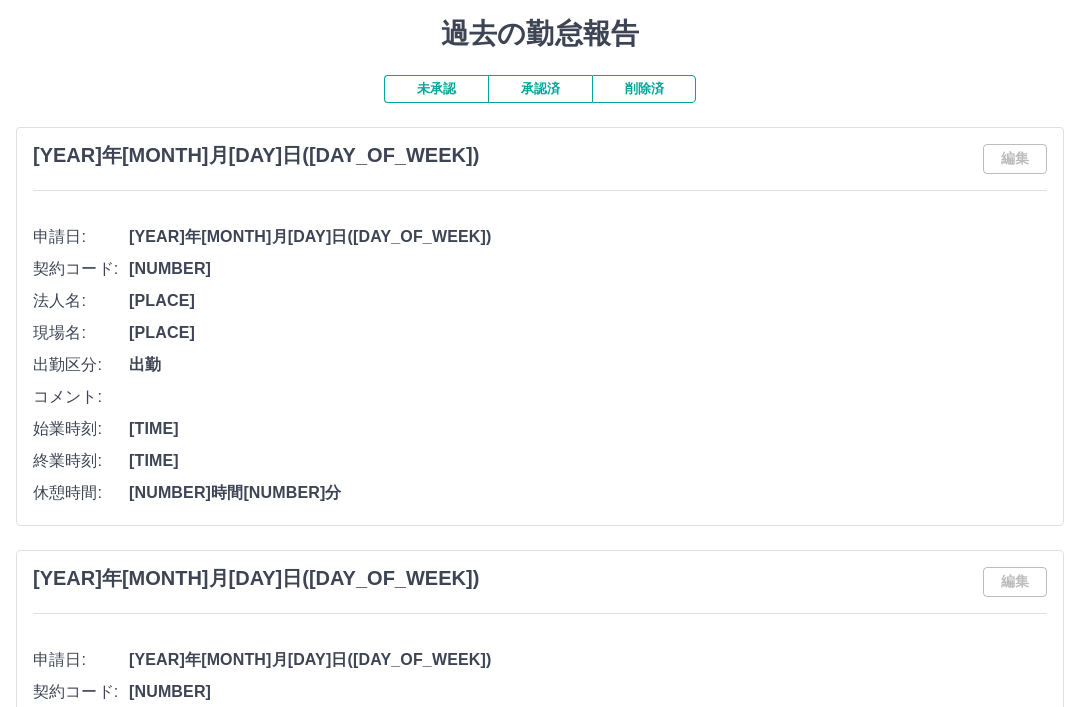 scroll, scrollTop: 0, scrollLeft: 0, axis: both 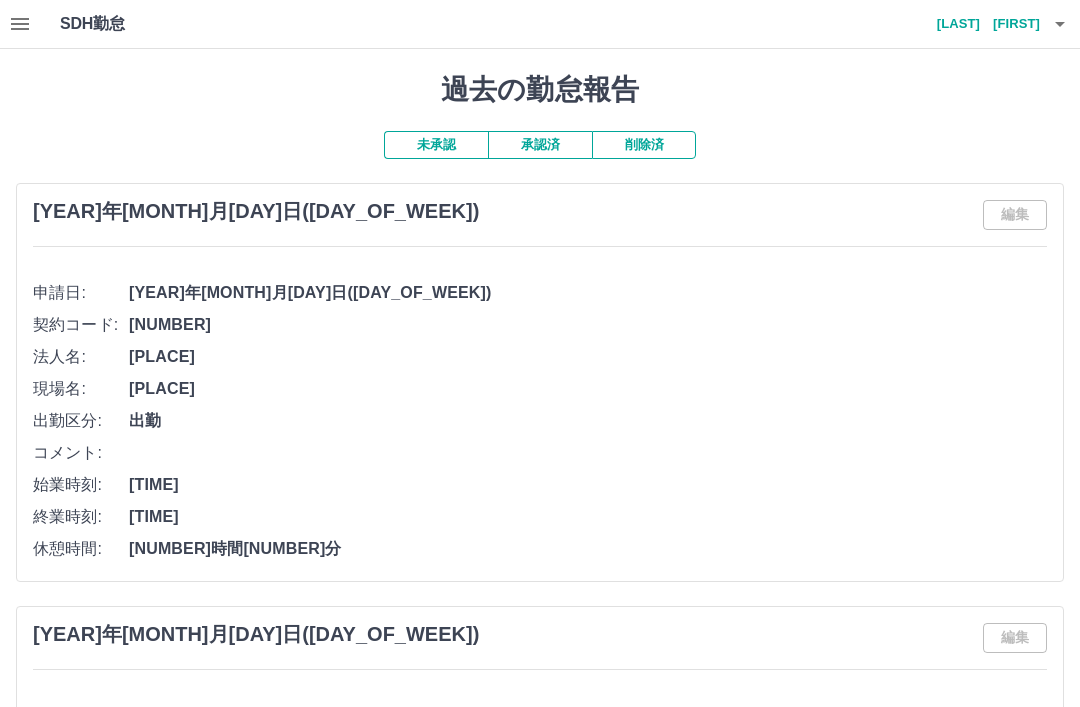 click at bounding box center (20, 24) 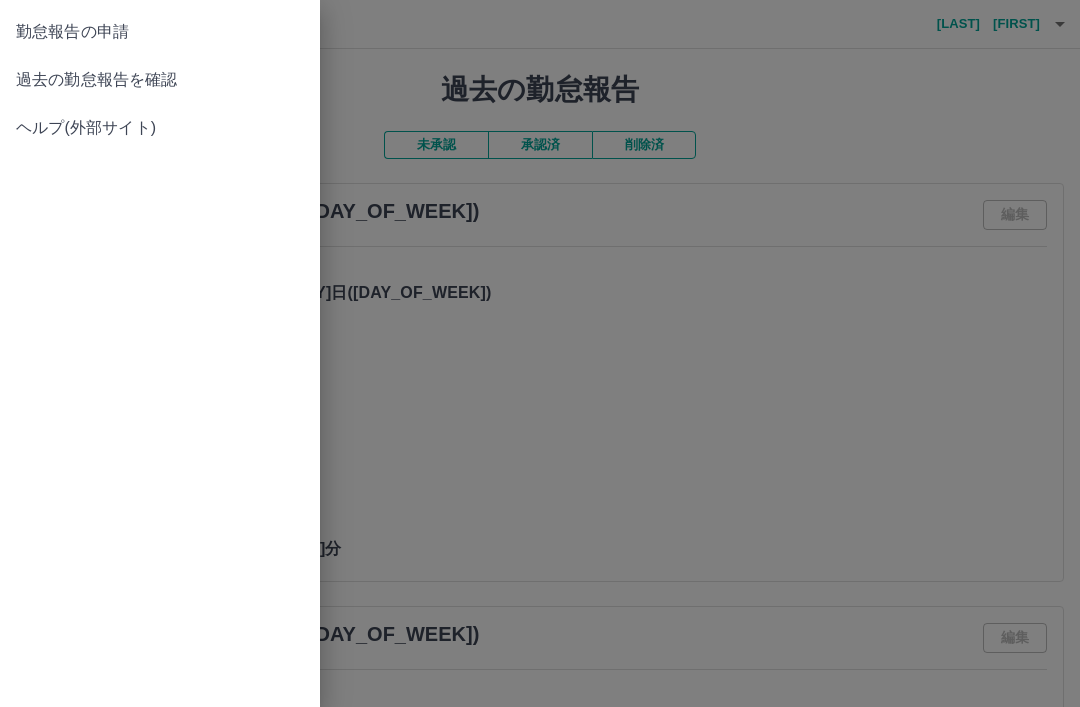 click at bounding box center [540, 353] 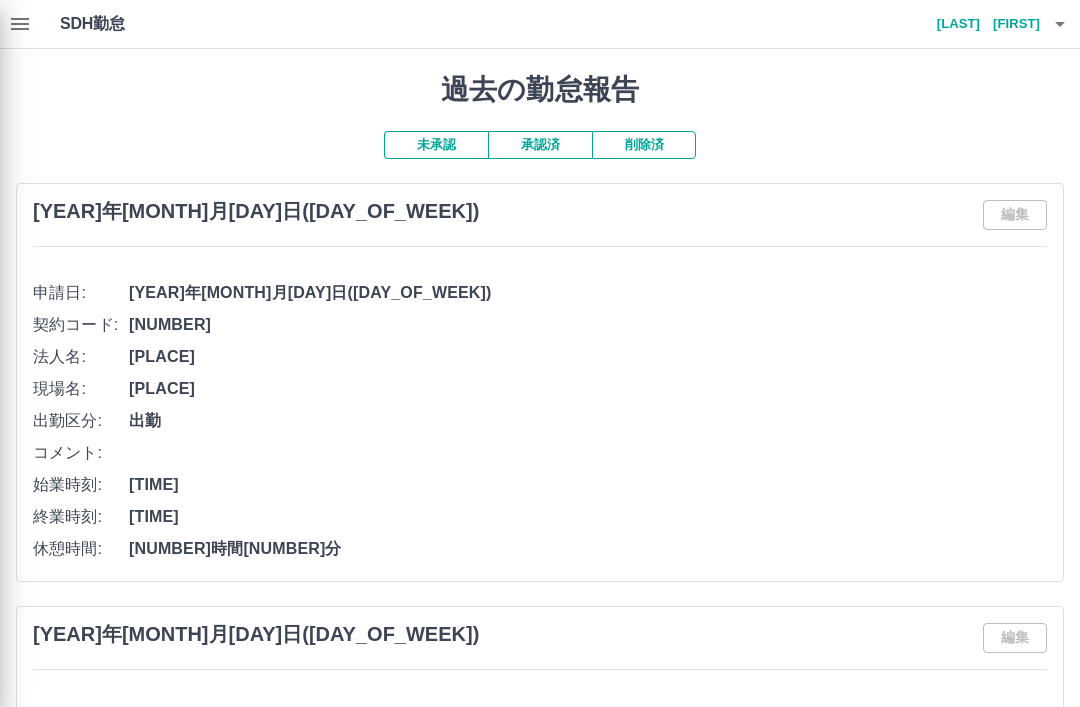 click at bounding box center (1060, 24) 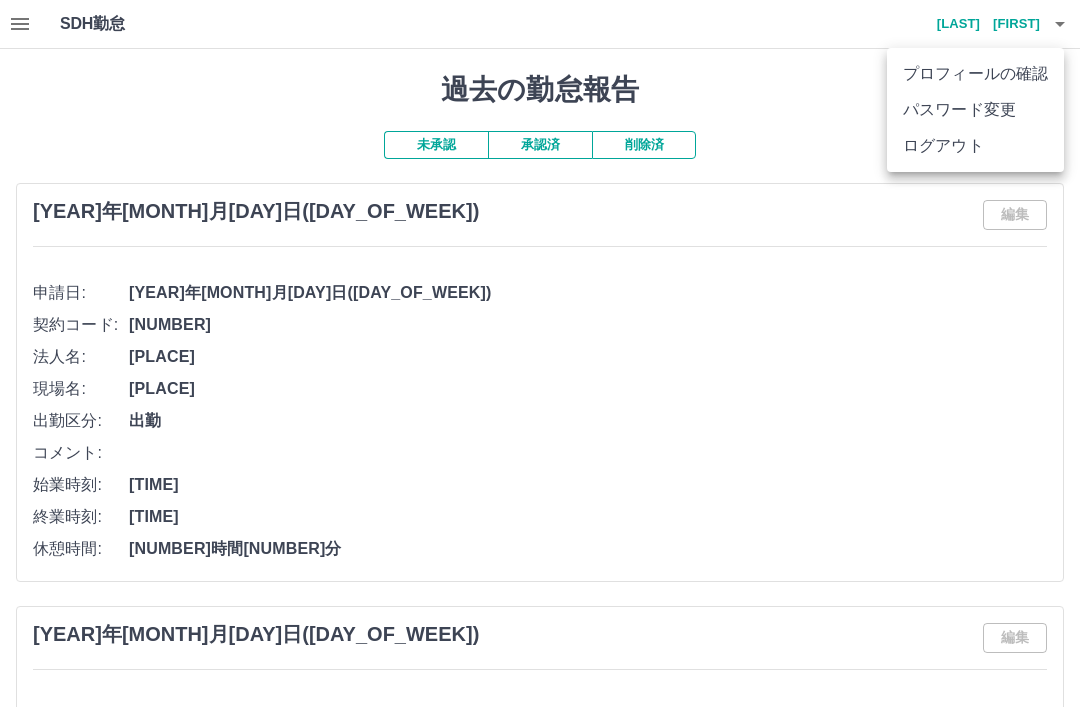 click on "ログアウト" at bounding box center (975, 146) 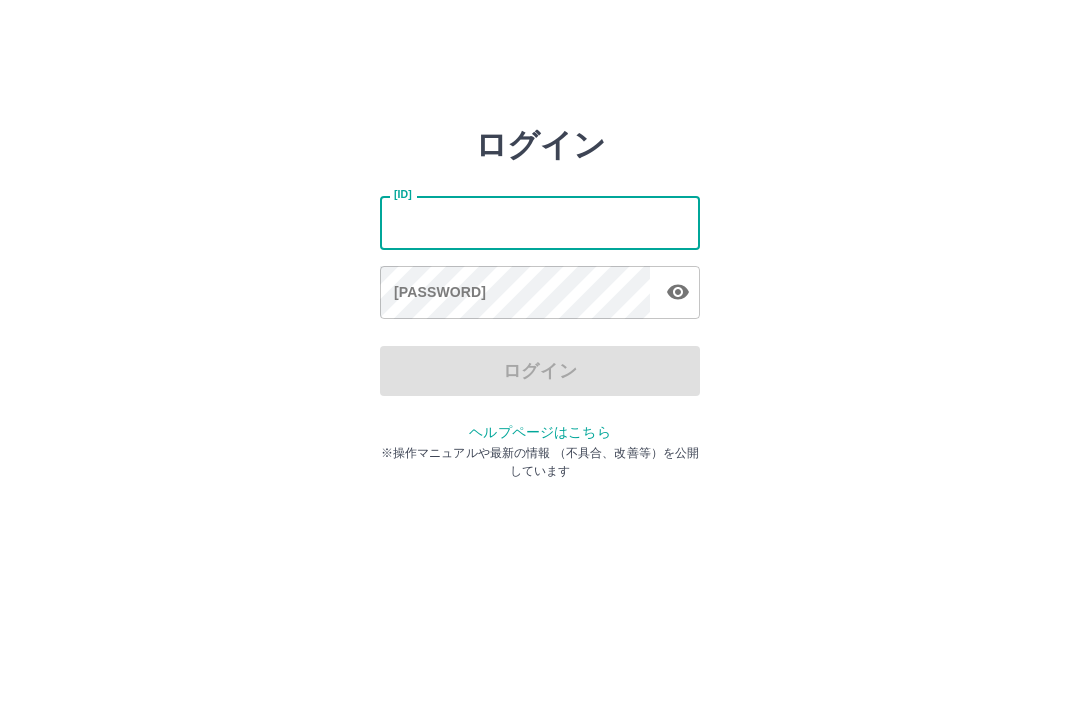 scroll, scrollTop: 0, scrollLeft: 0, axis: both 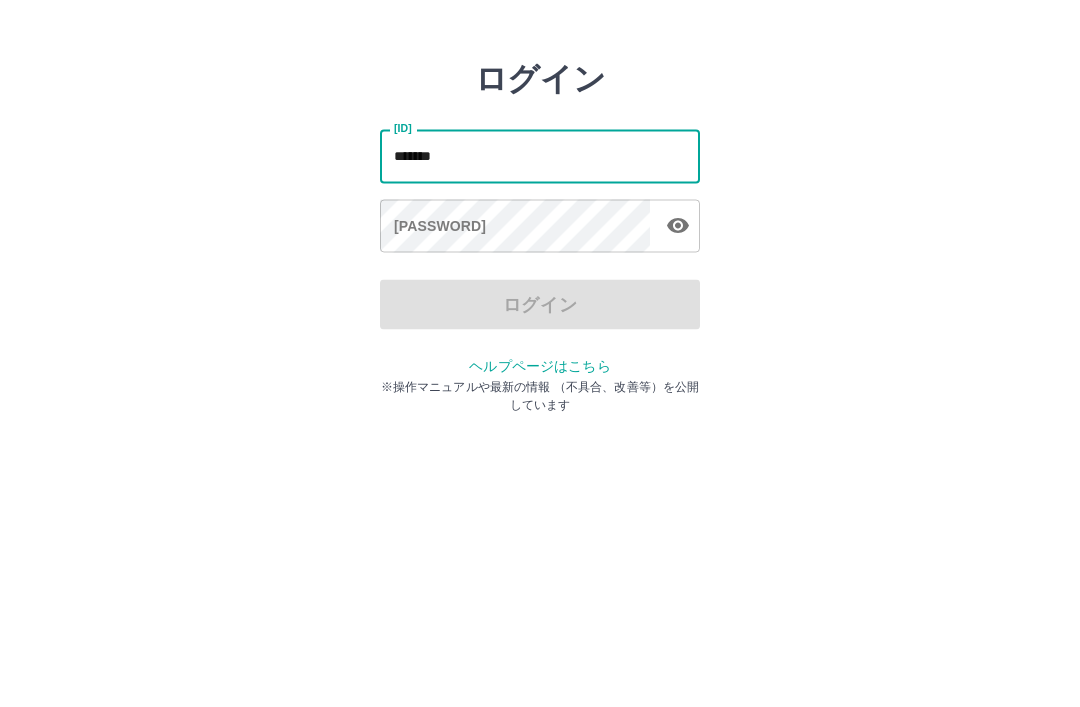 type on "*******" 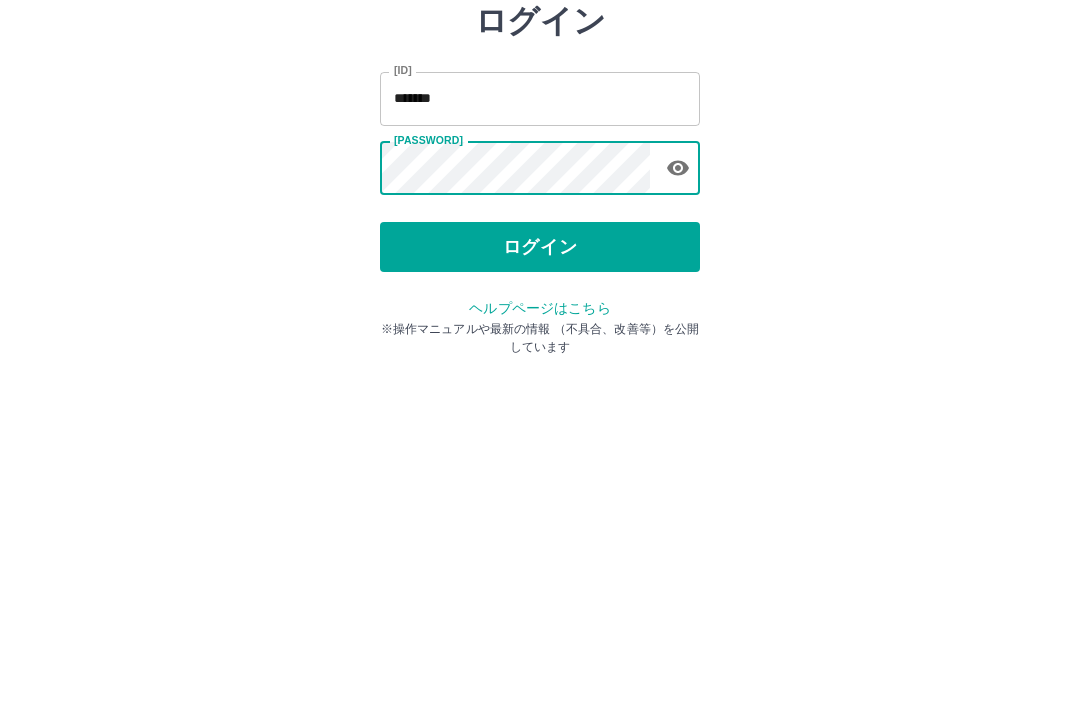 click on "ログイン" at bounding box center (540, 371) 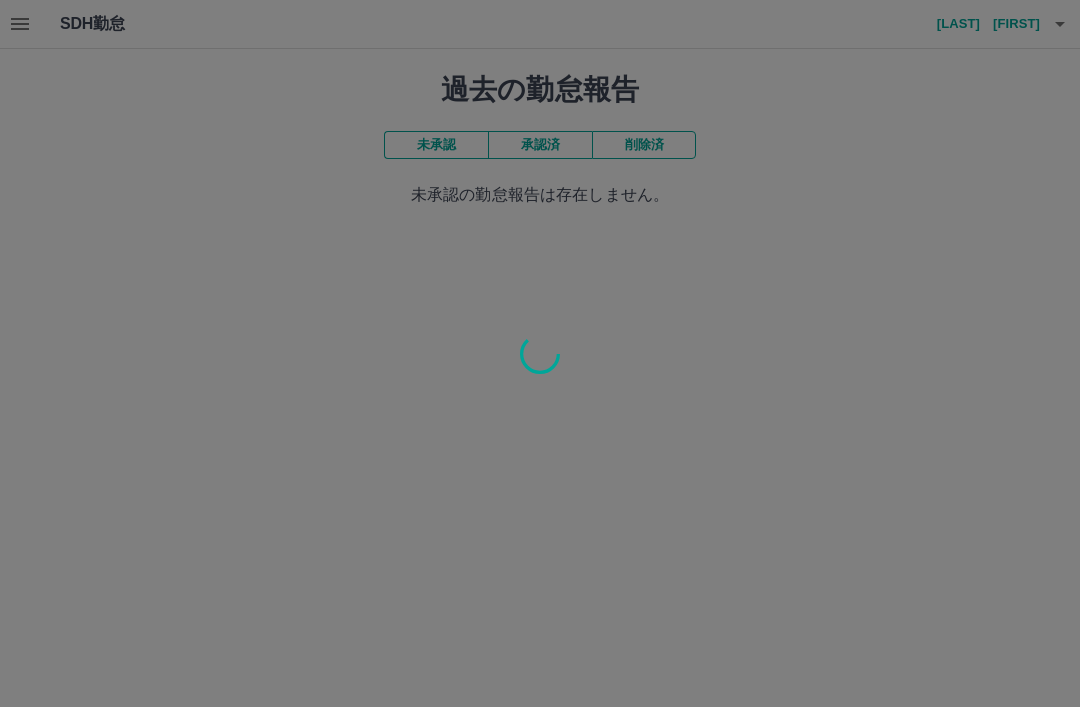 scroll, scrollTop: 0, scrollLeft: 0, axis: both 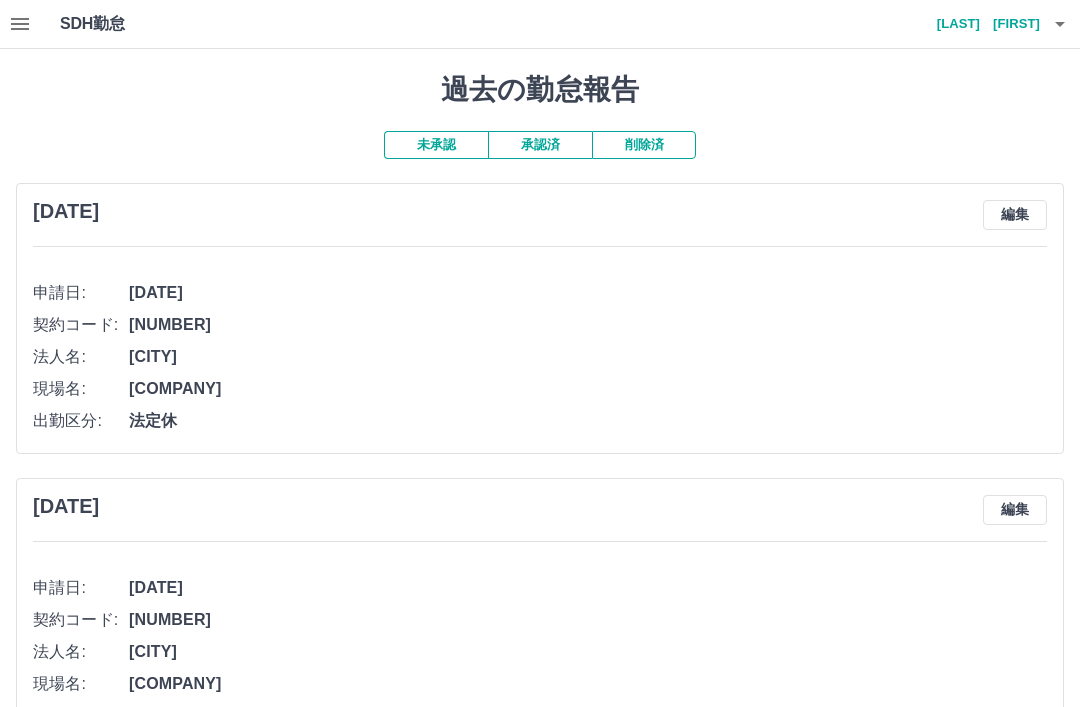 click on "承認済" at bounding box center [540, 145] 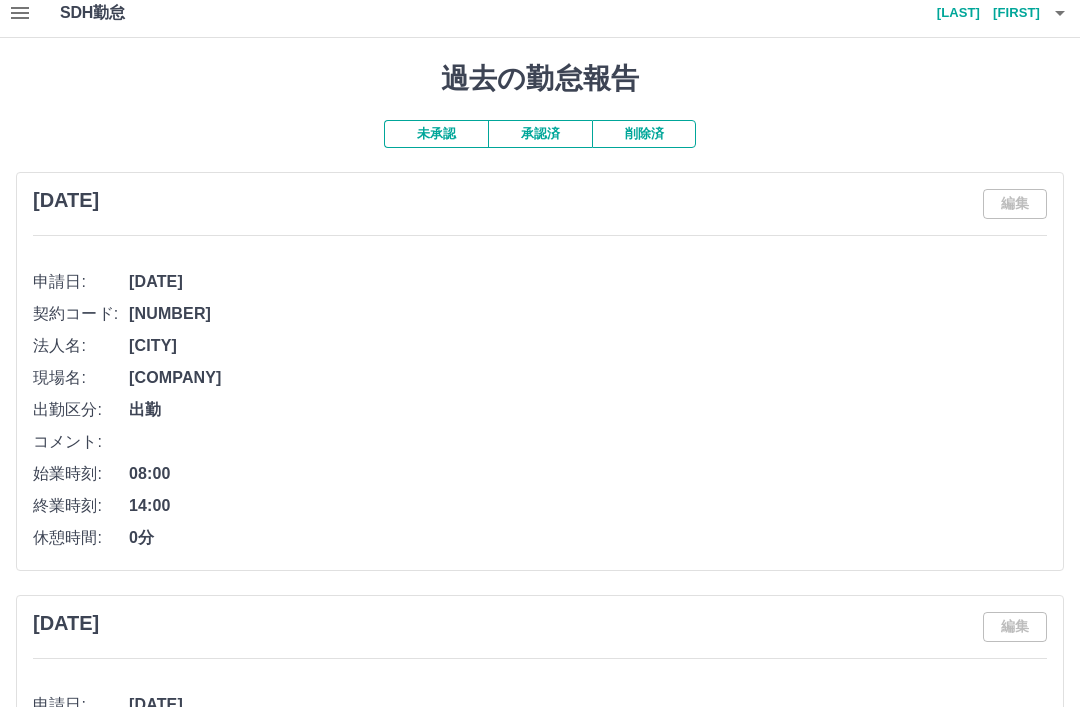scroll, scrollTop: 15, scrollLeft: 0, axis: vertical 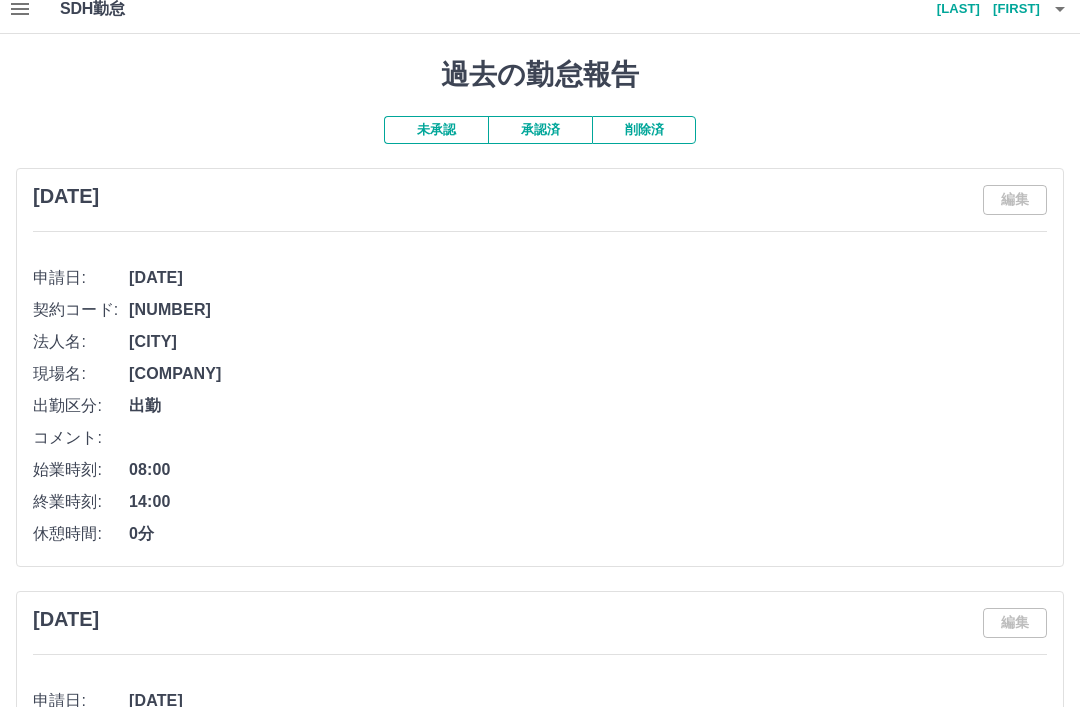 click at bounding box center [1060, 9] 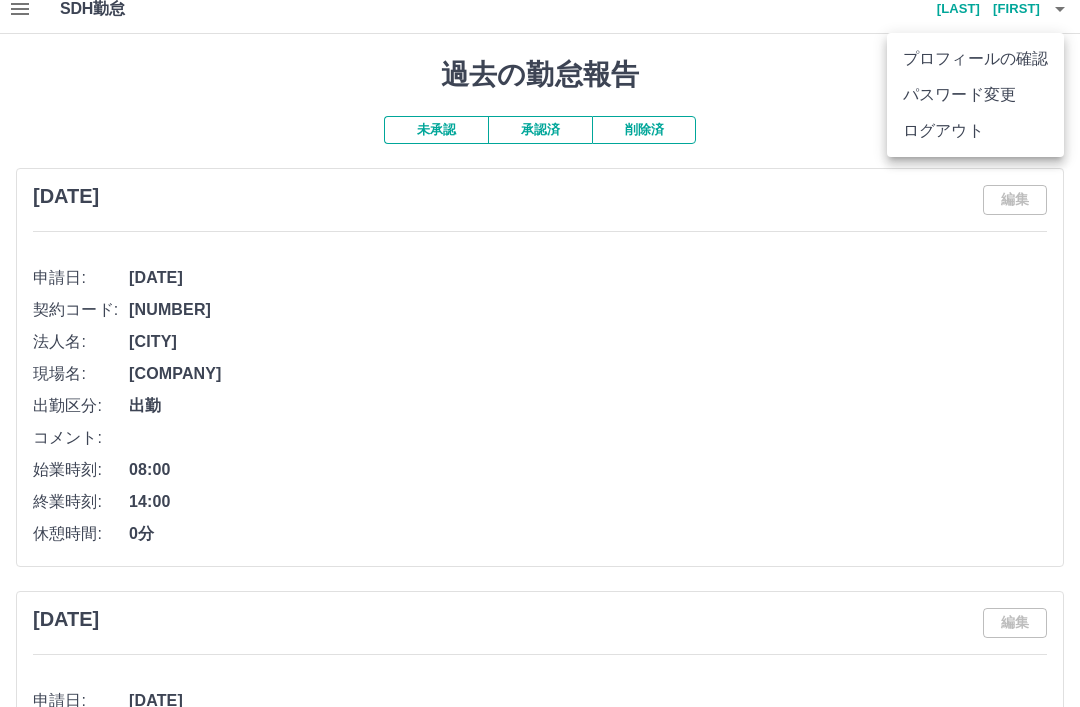 click on "ログアウト" at bounding box center (975, 131) 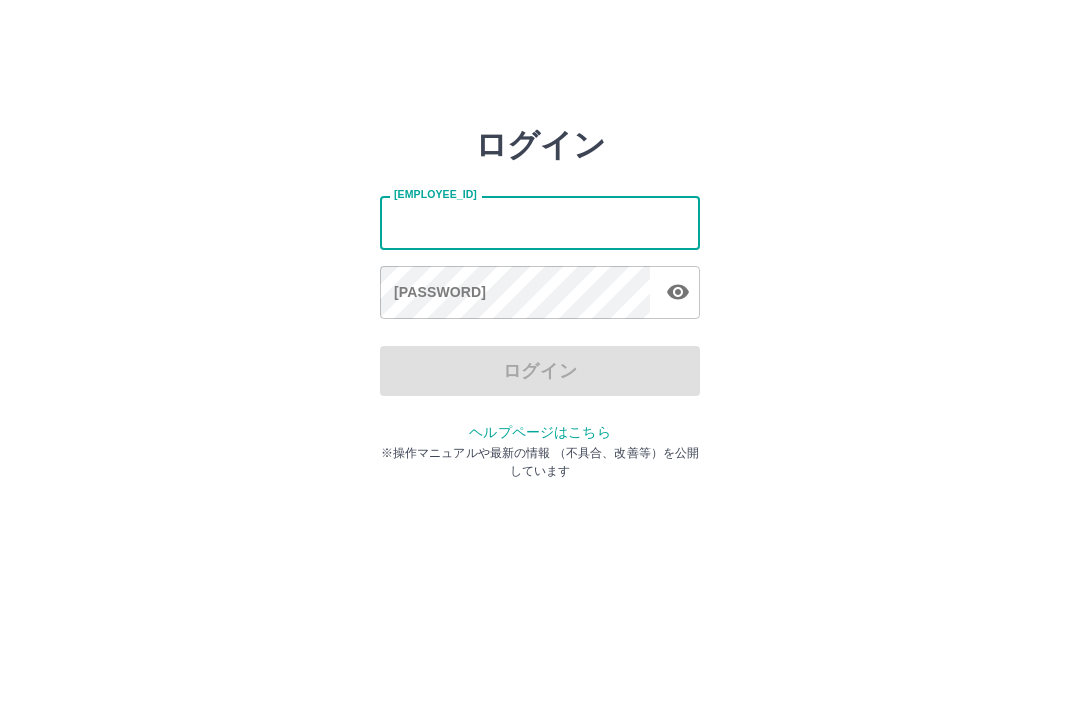 scroll, scrollTop: 0, scrollLeft: 0, axis: both 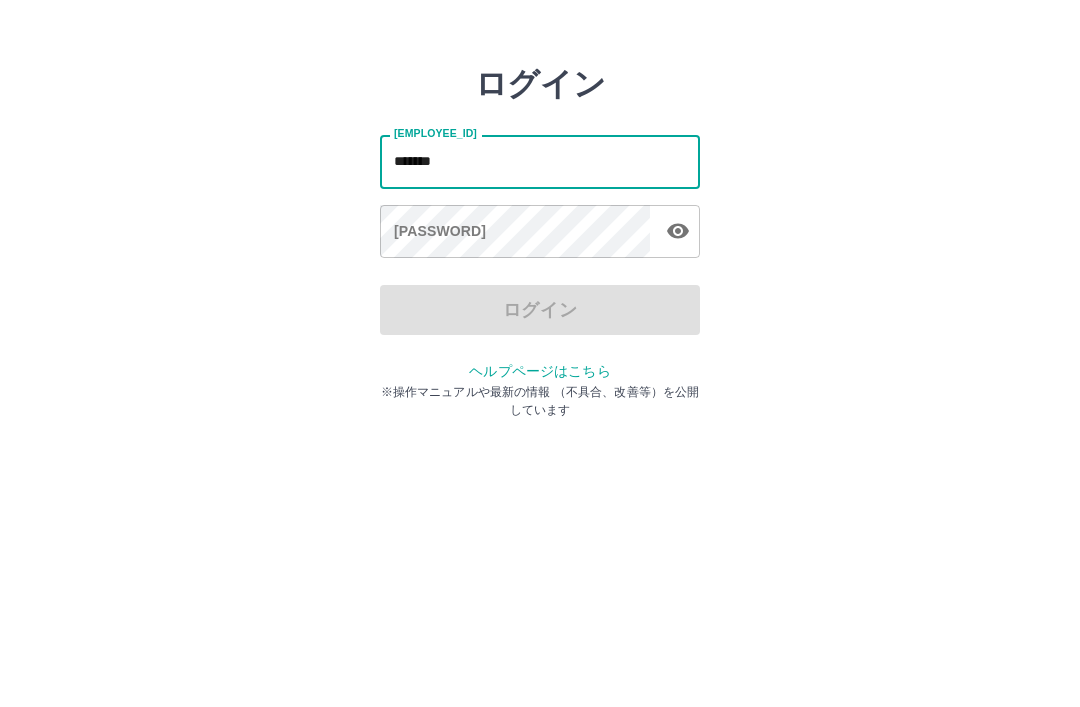 type on "*******" 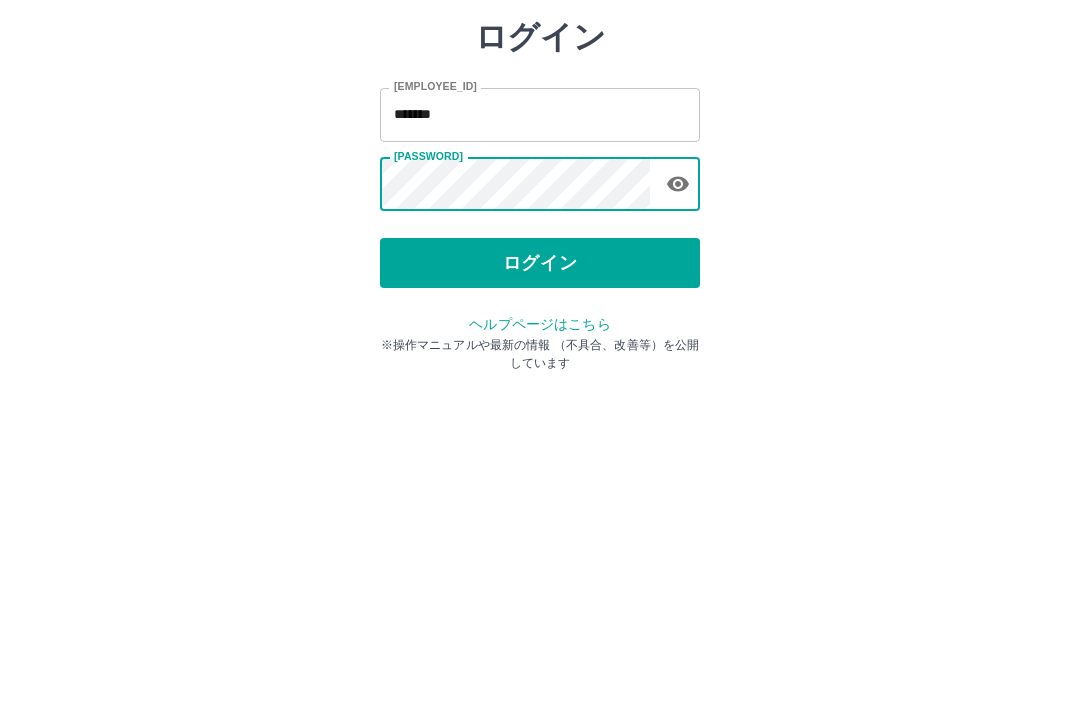 click on "ログイン" at bounding box center (540, 371) 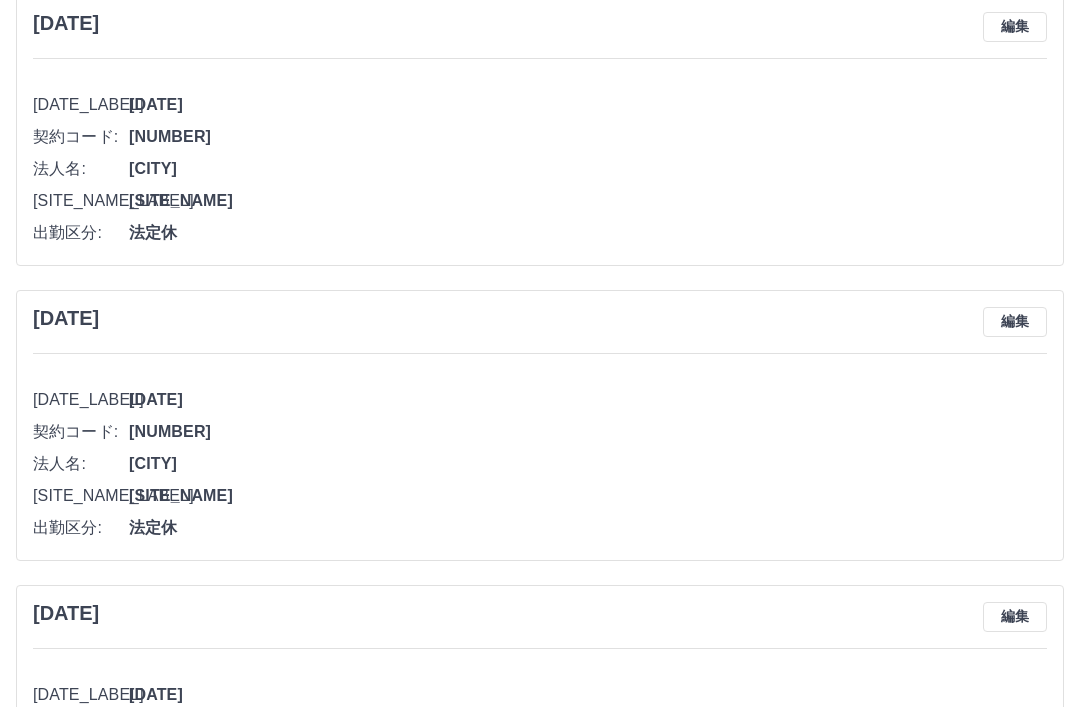scroll, scrollTop: 0, scrollLeft: 0, axis: both 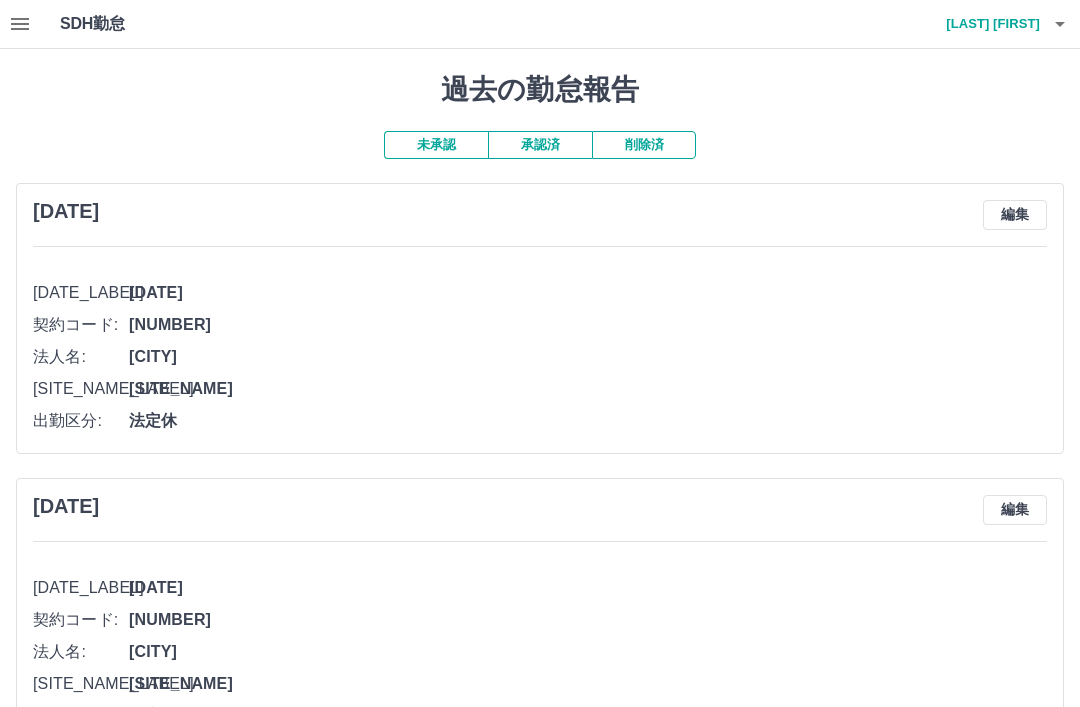 click on "承認済" at bounding box center (540, 145) 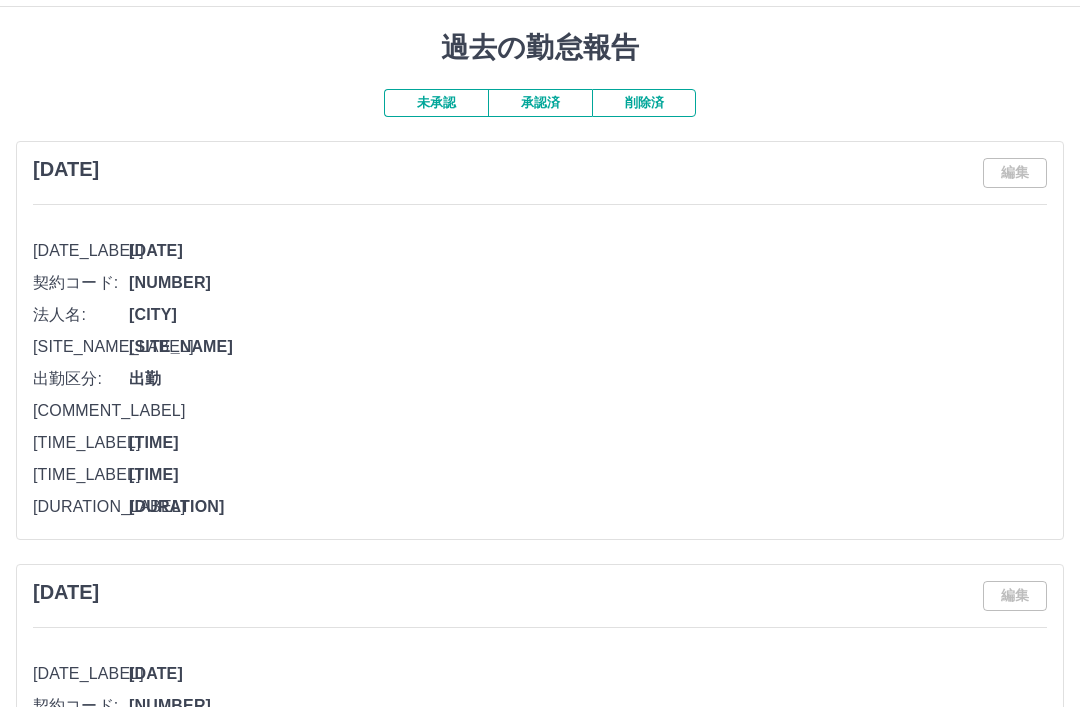 scroll, scrollTop: 44, scrollLeft: 0, axis: vertical 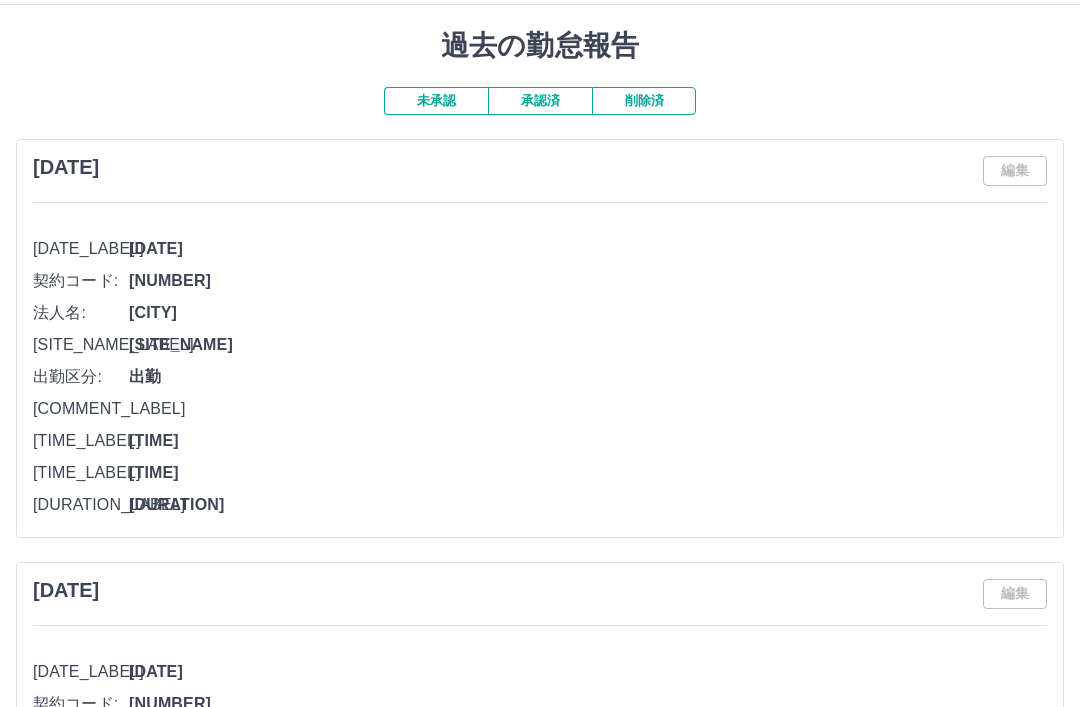click on "承認済" at bounding box center (540, 101) 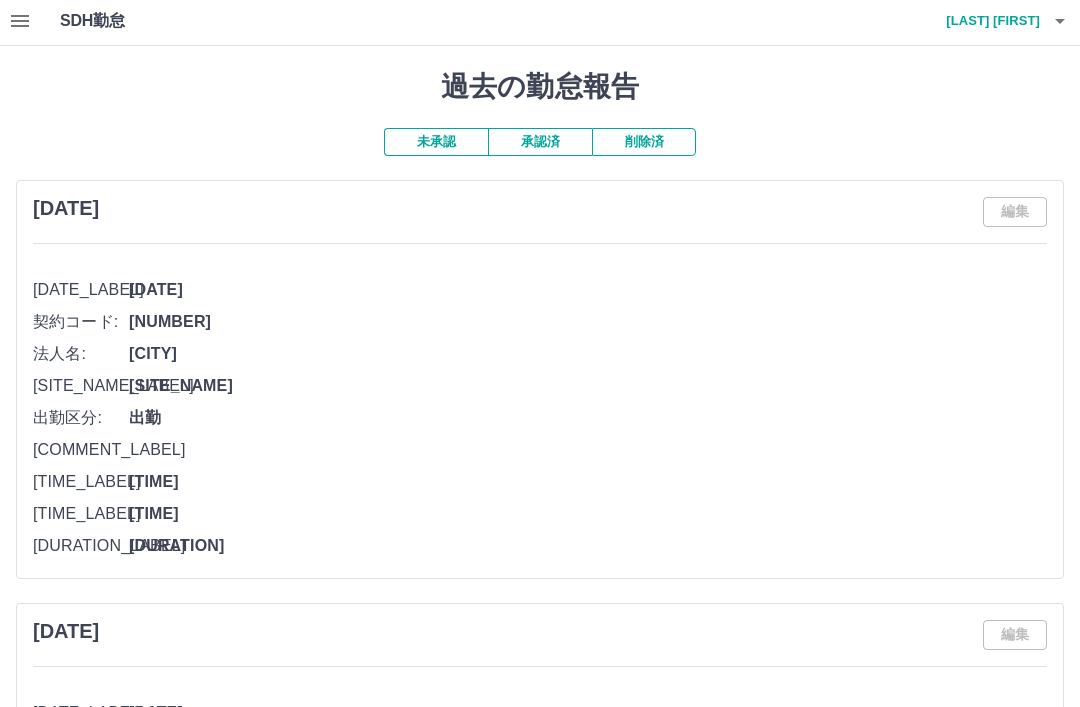 scroll, scrollTop: 0, scrollLeft: 0, axis: both 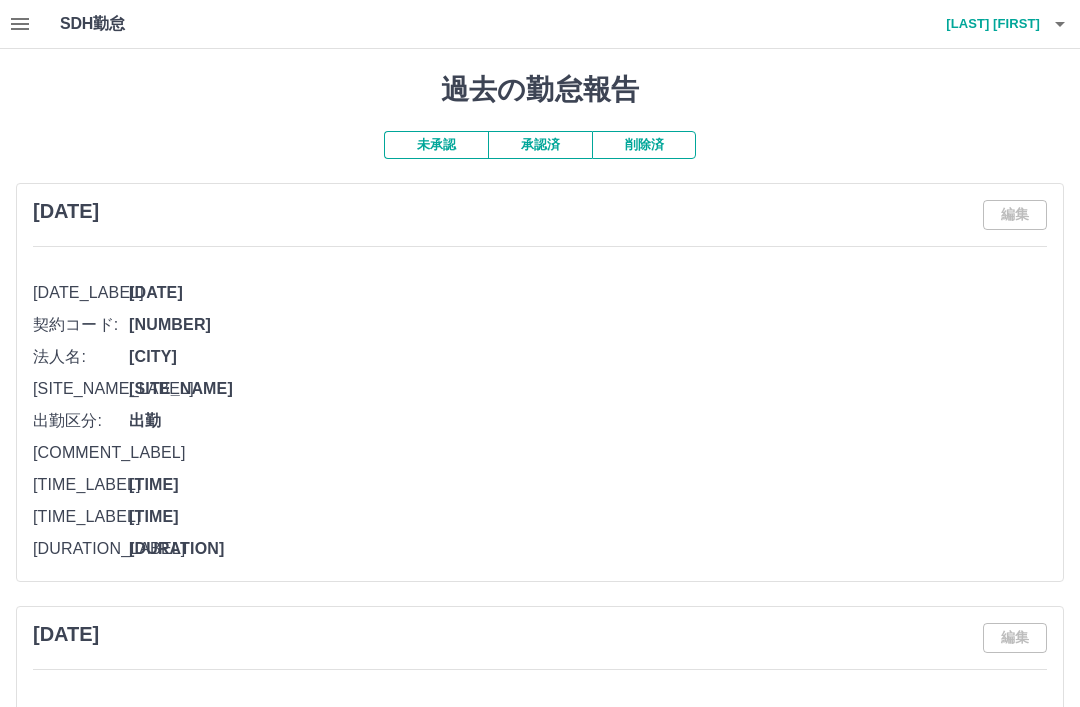 click on "未承認" at bounding box center [436, 145] 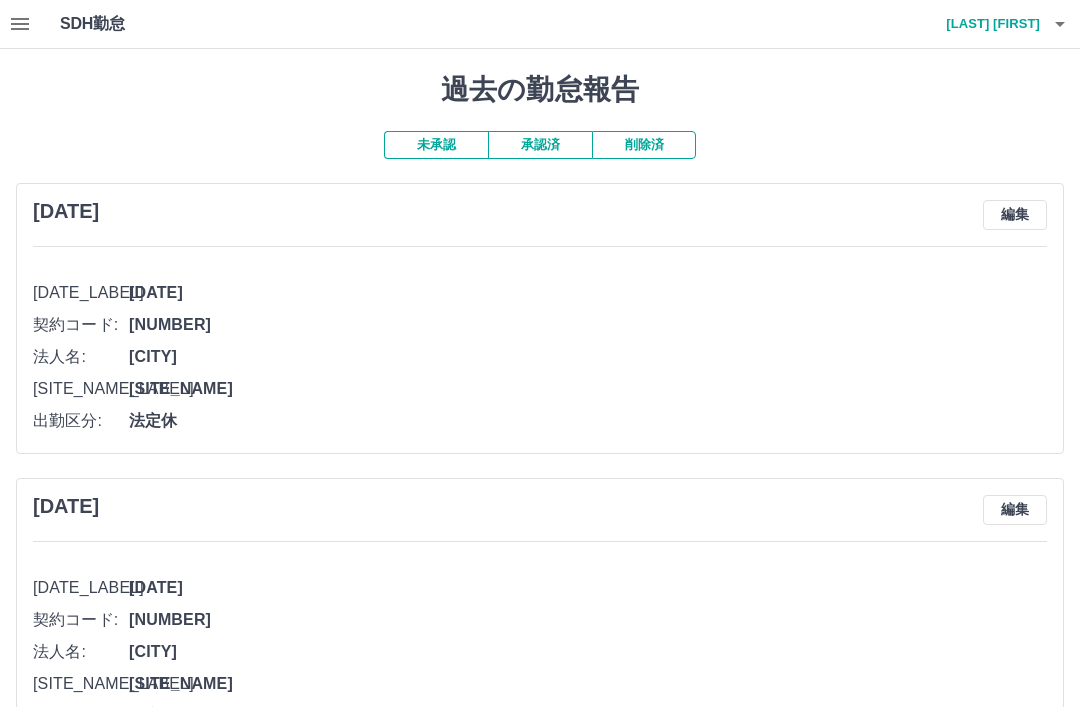 click at bounding box center [20, 24] 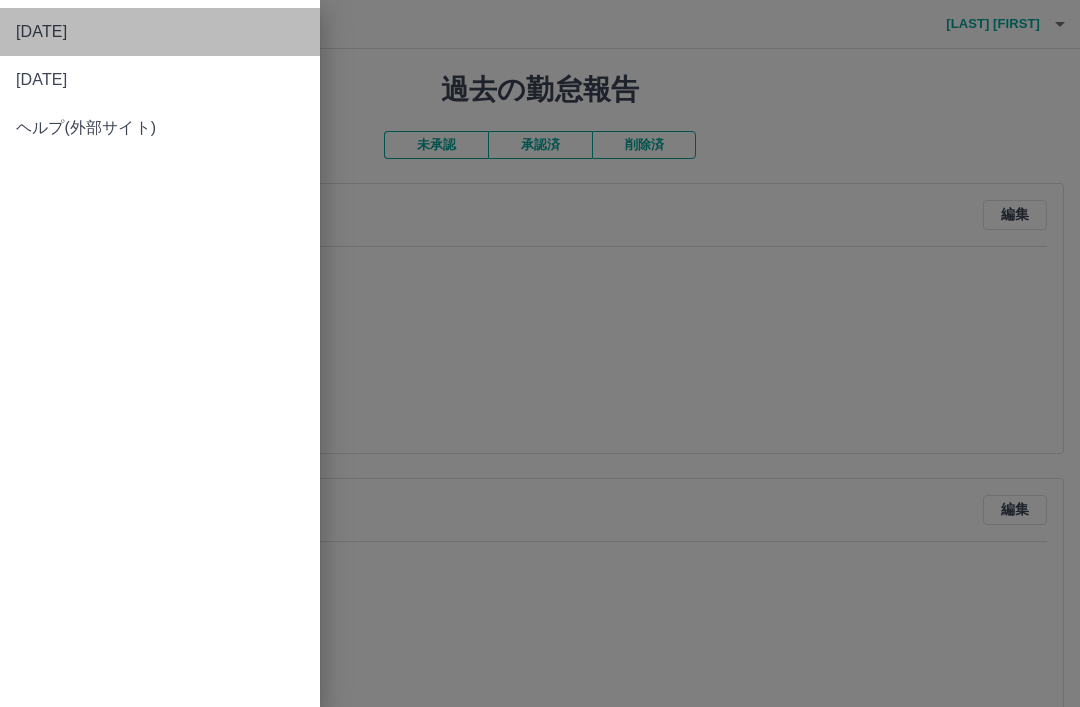 click on "勤怠報告の申請" at bounding box center [160, 32] 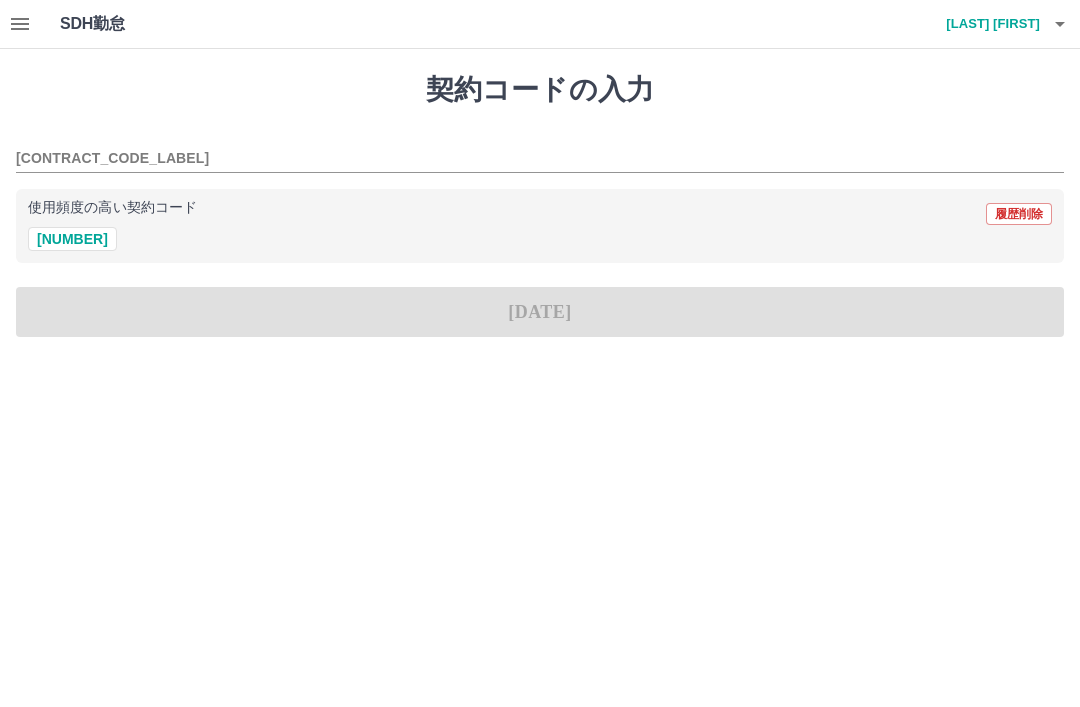 click on "[NUMBER]" at bounding box center (72, 239) 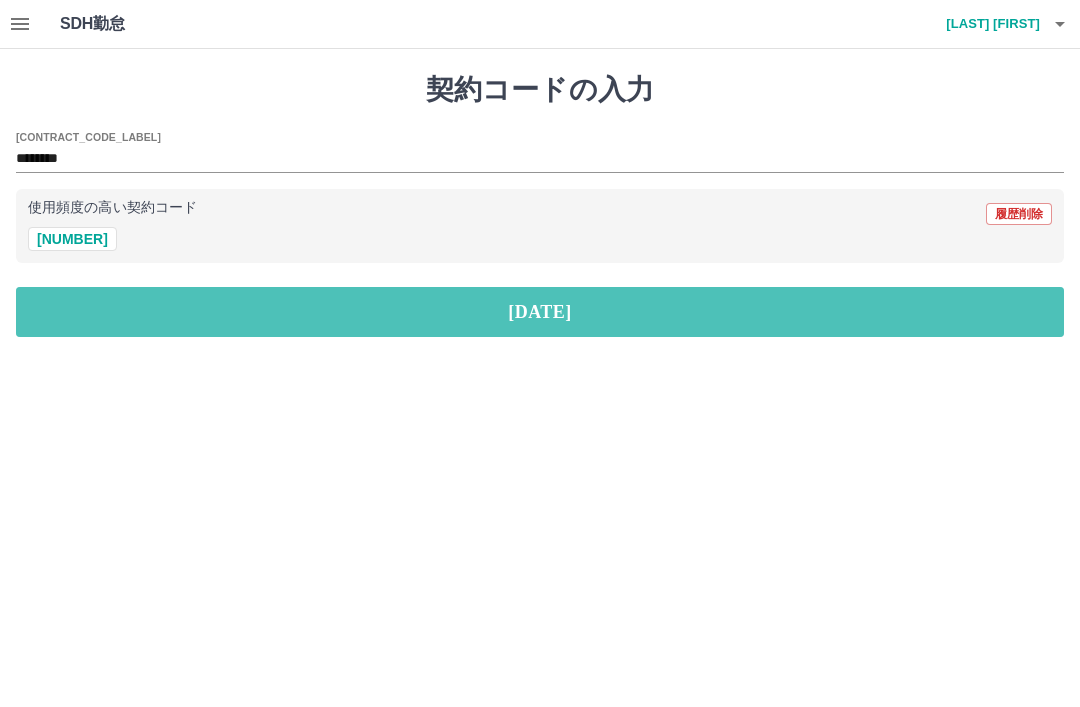 click on "出勤日と出勤区分の選択へ" at bounding box center [540, 312] 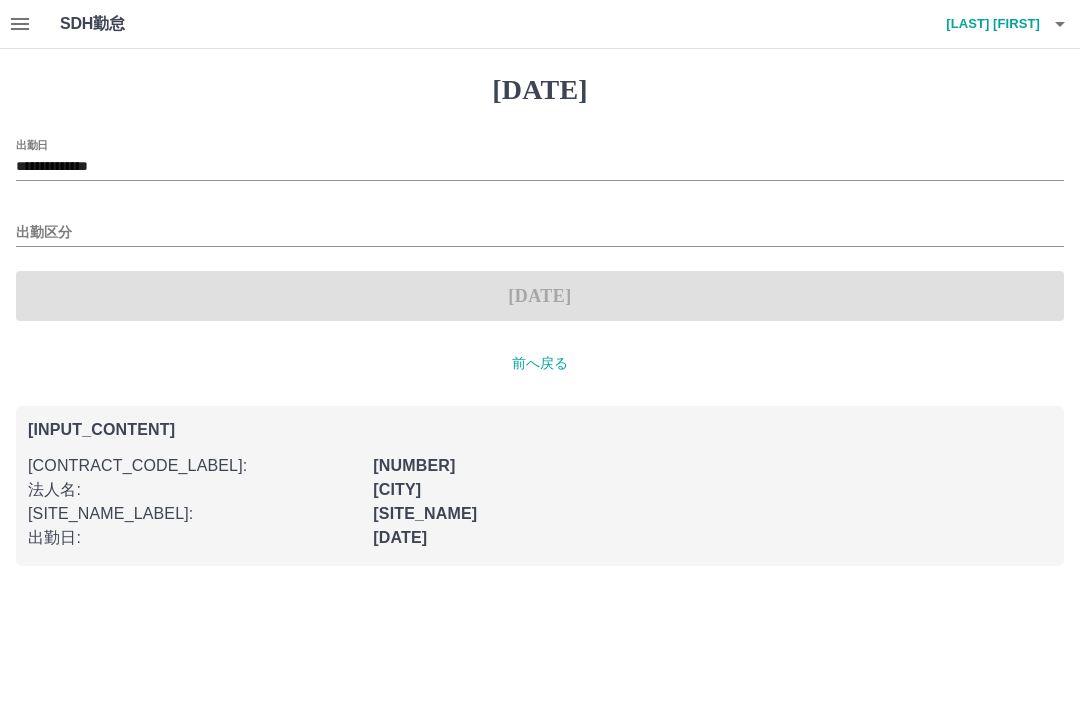 click on "**********" at bounding box center (540, 167) 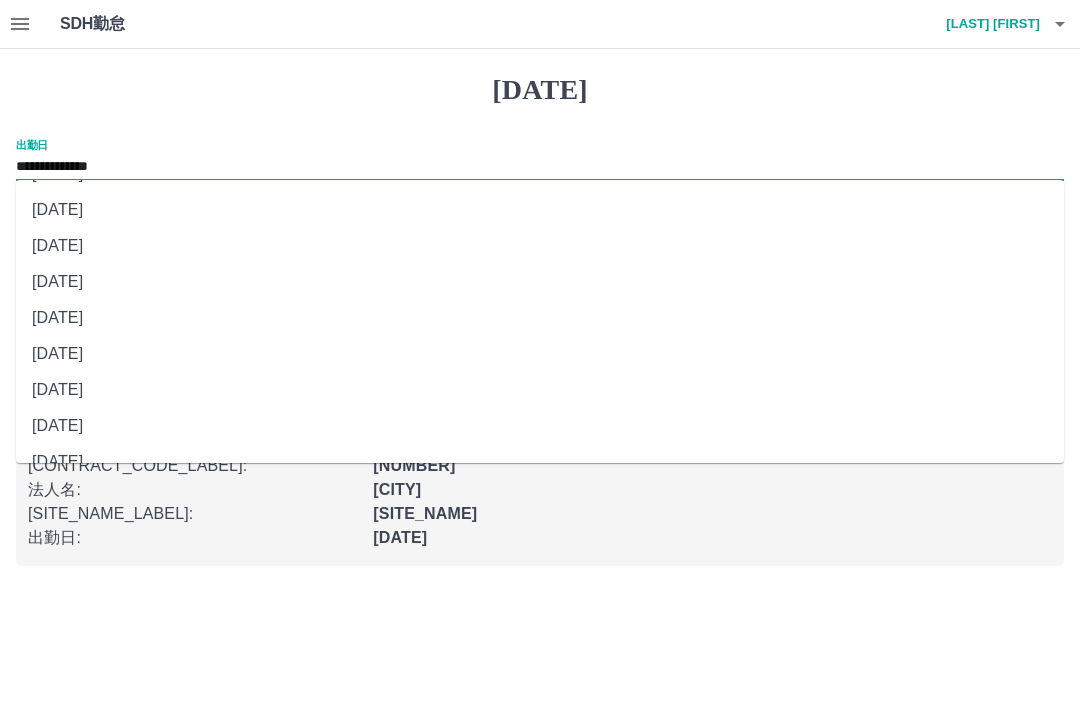 scroll, scrollTop: 32, scrollLeft: 0, axis: vertical 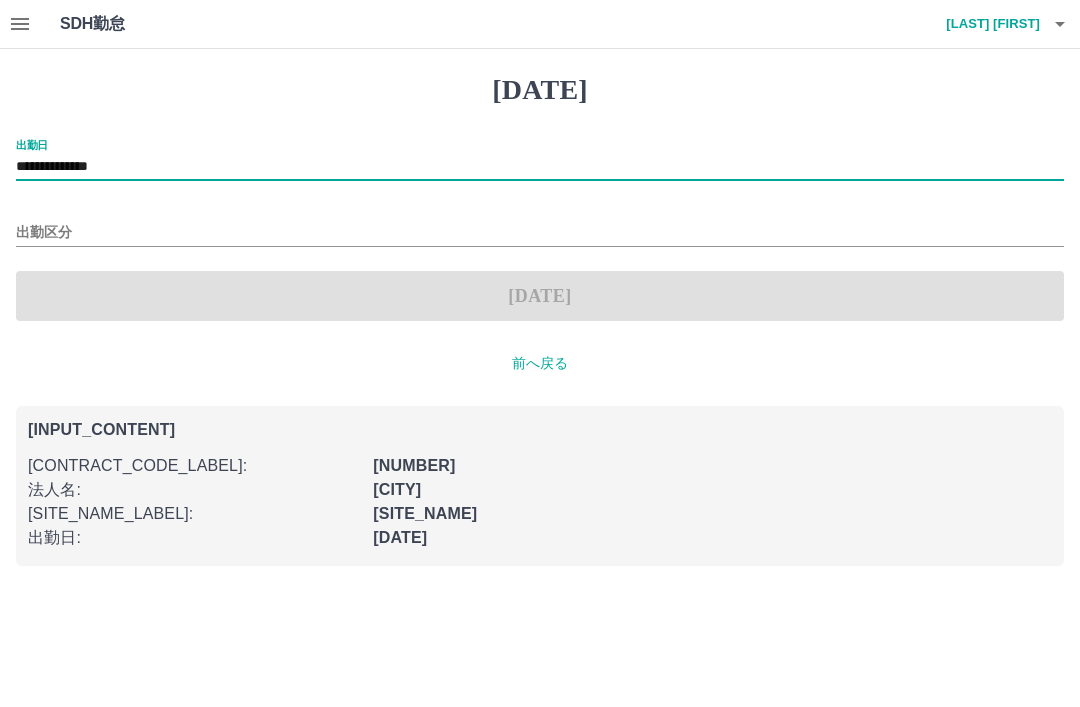 click on "出勤区分" at bounding box center (540, 233) 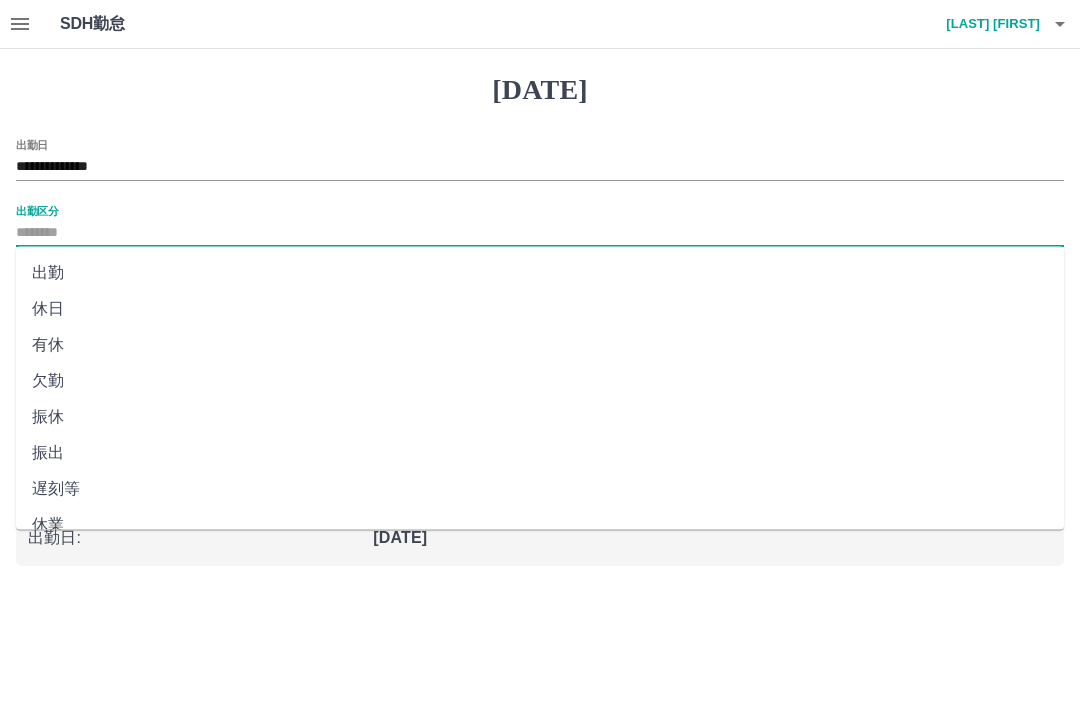 click on "出勤" at bounding box center (540, 273) 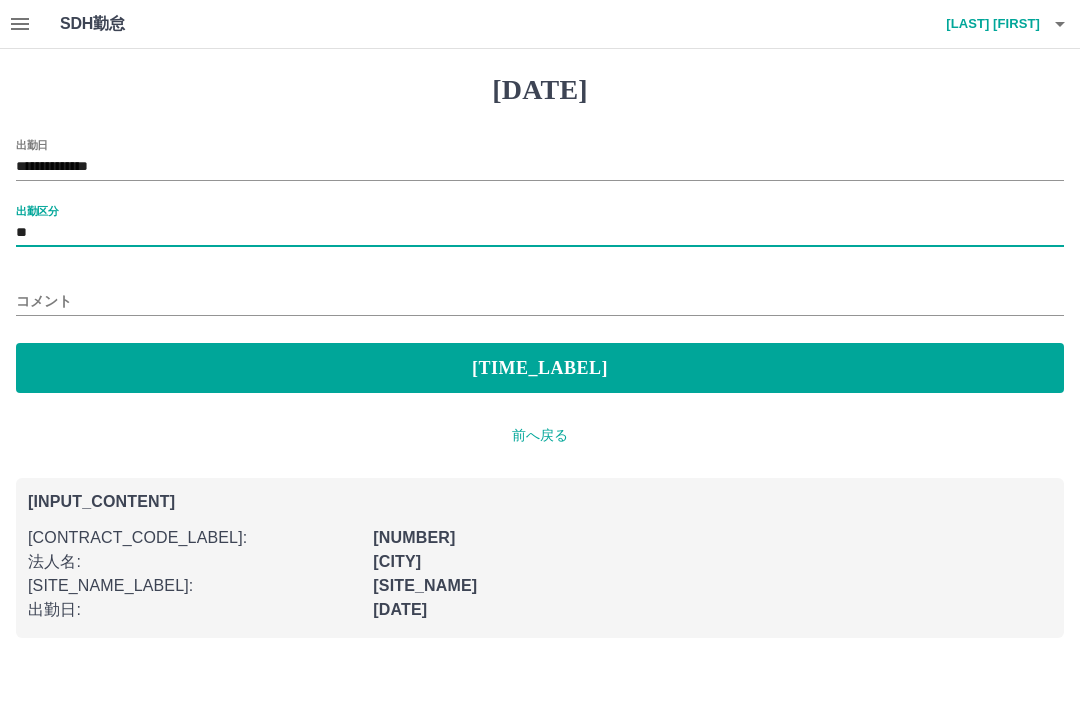 click on "コメント" at bounding box center [540, 301] 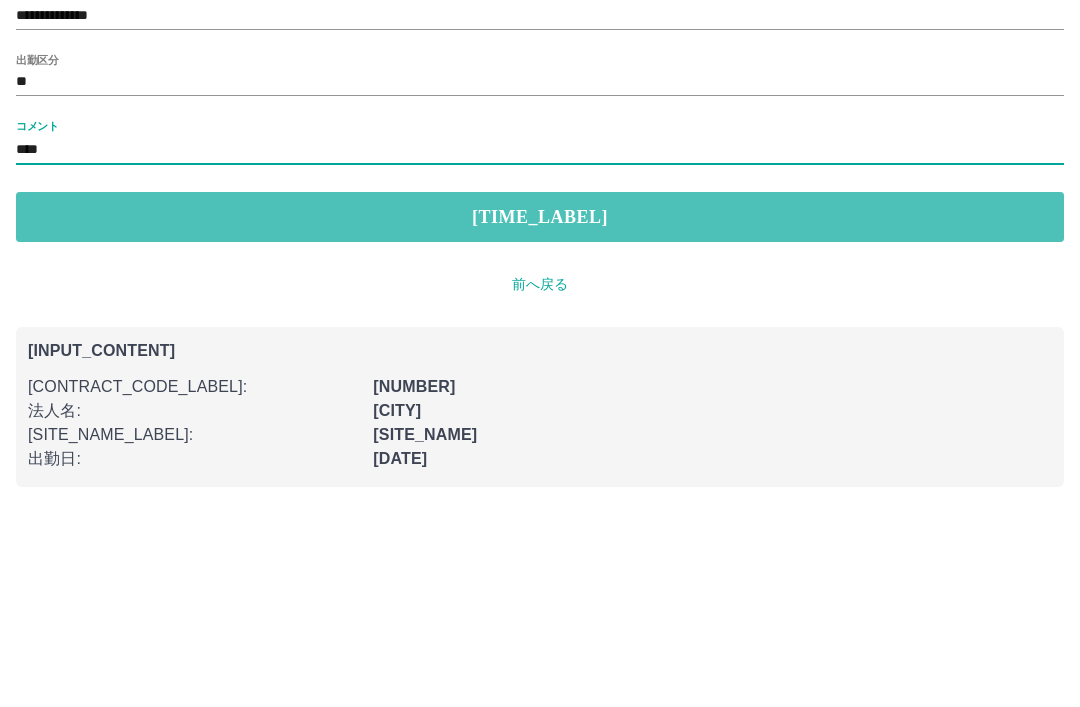type on "****" 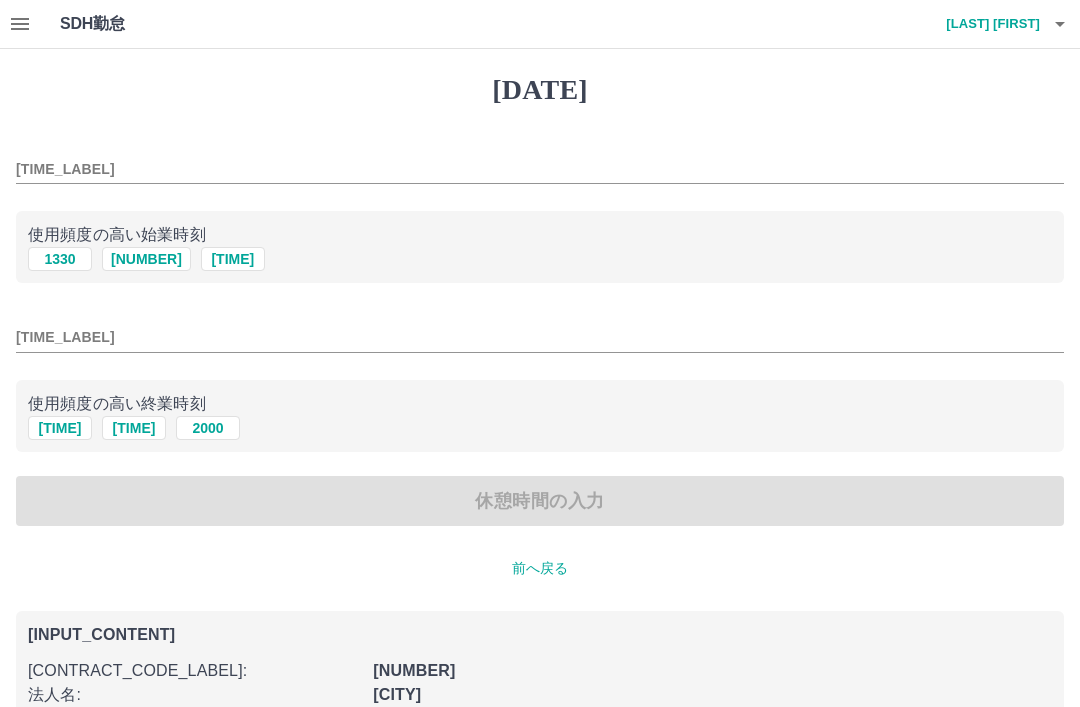 click on "始業時刻" at bounding box center (540, 169) 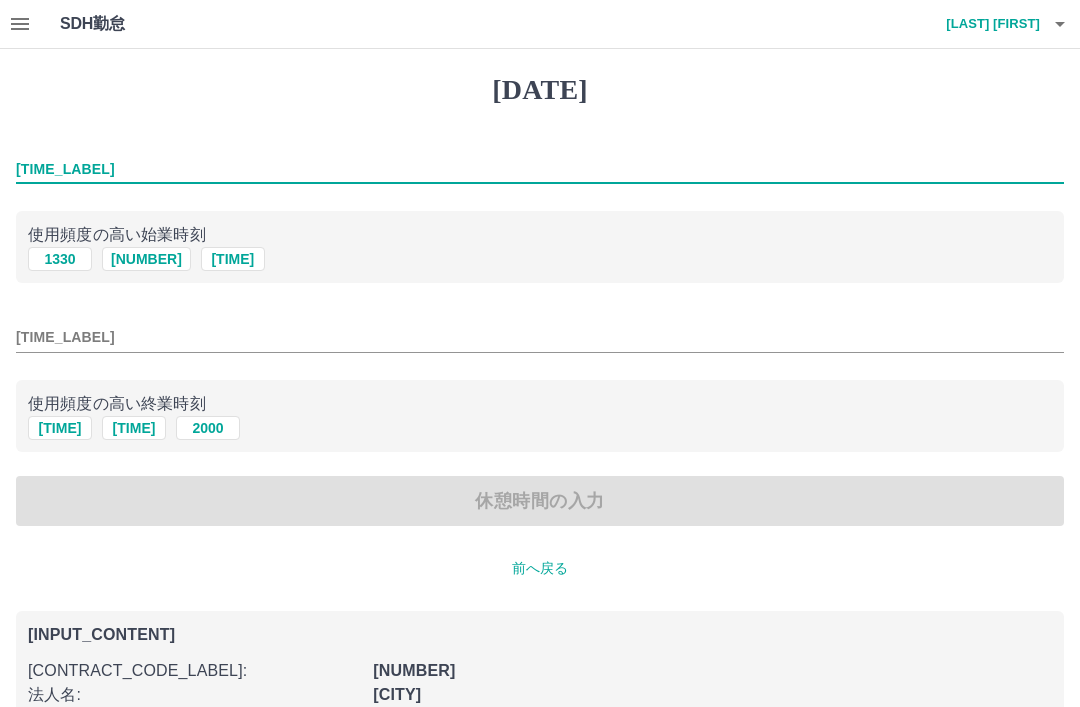 type on "*" 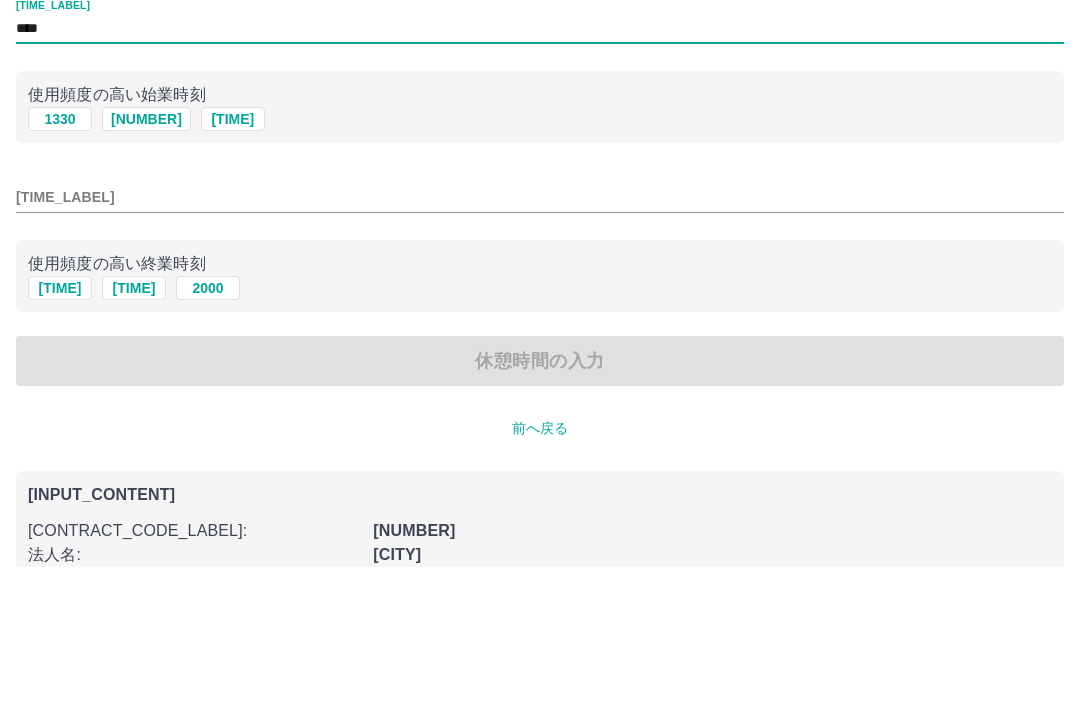 type on "****" 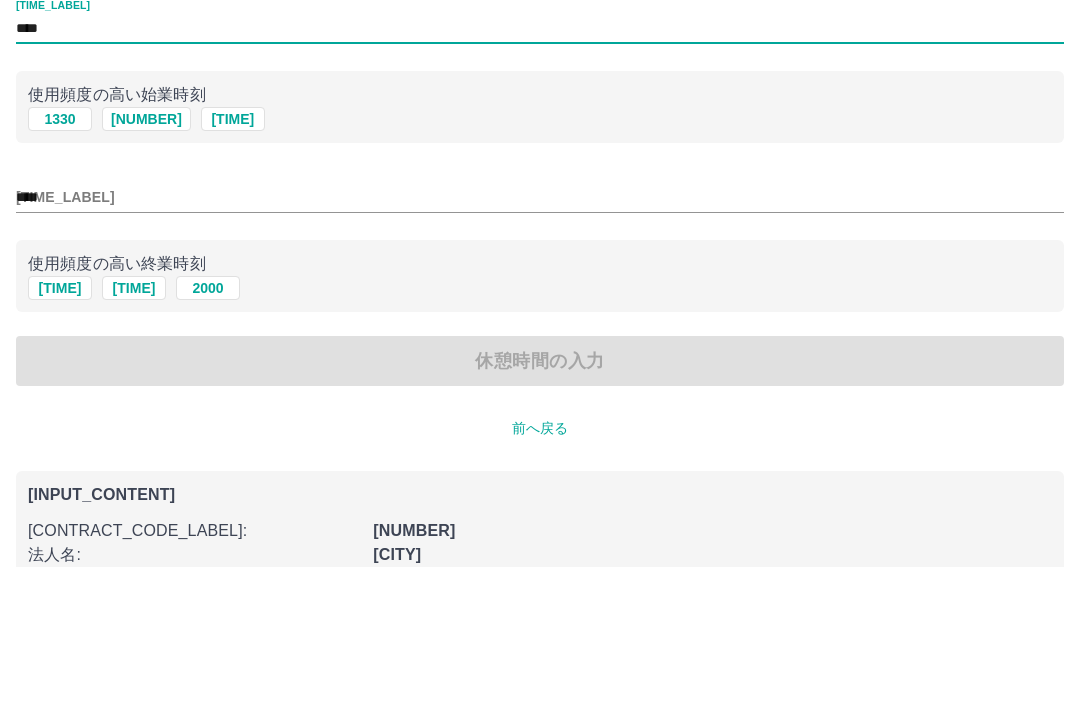 scroll, scrollTop: 74, scrollLeft: 0, axis: vertical 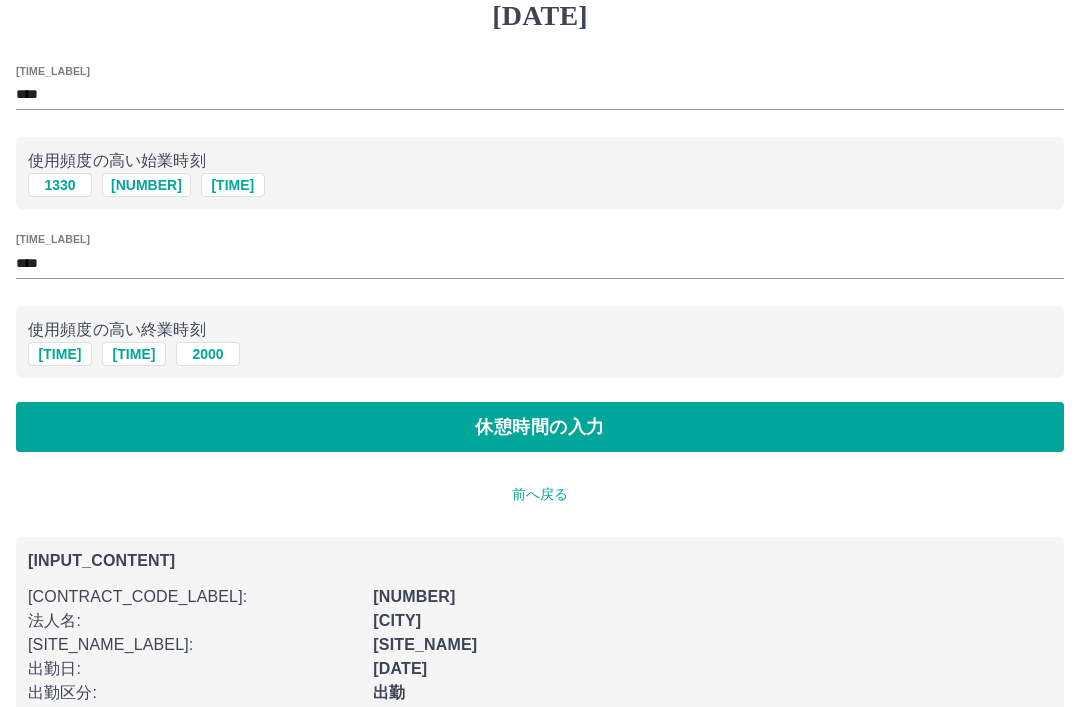 click on "休憩時間の入力" at bounding box center [540, 427] 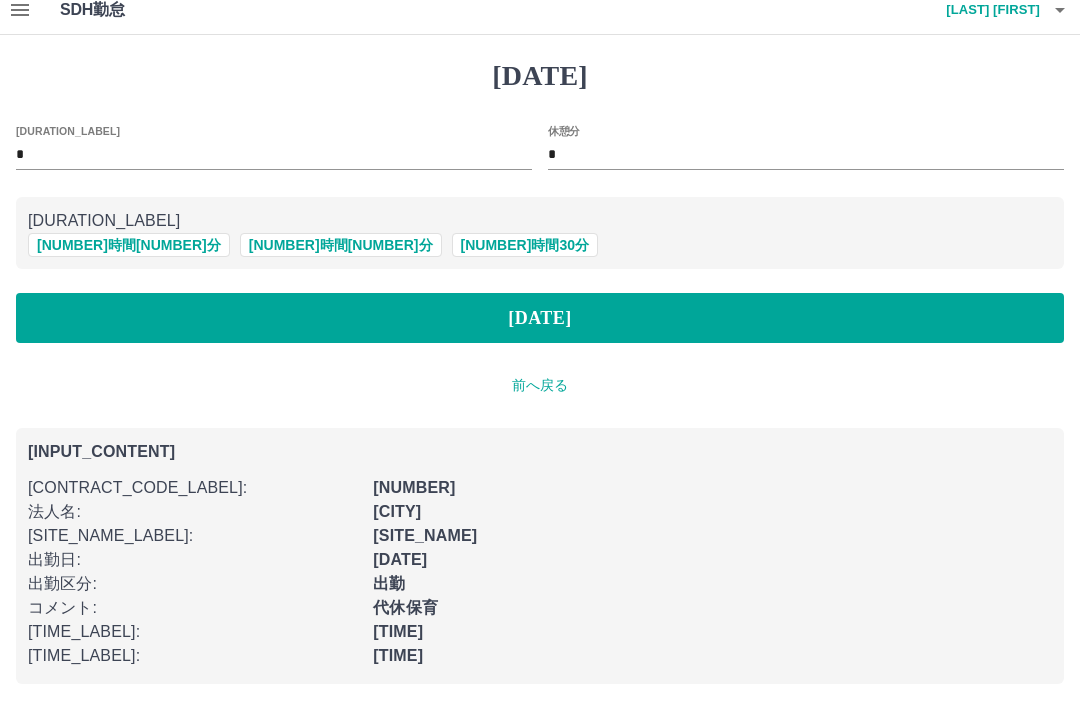 scroll, scrollTop: 16, scrollLeft: 0, axis: vertical 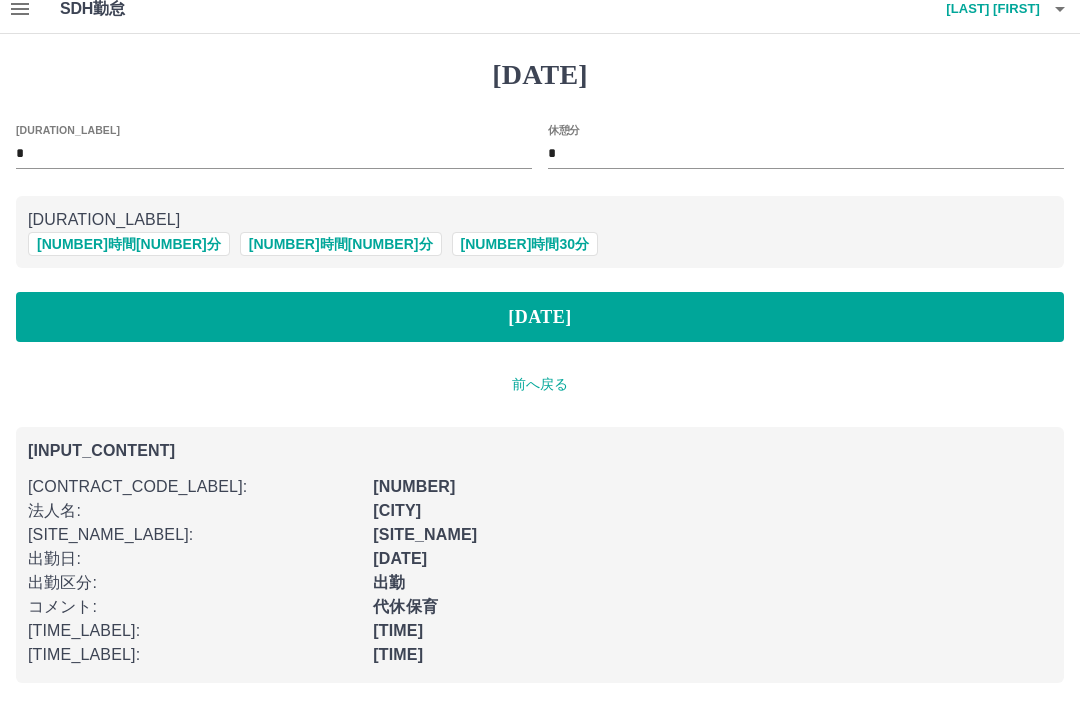 click on "1 時間 0 分" at bounding box center [341, 244] 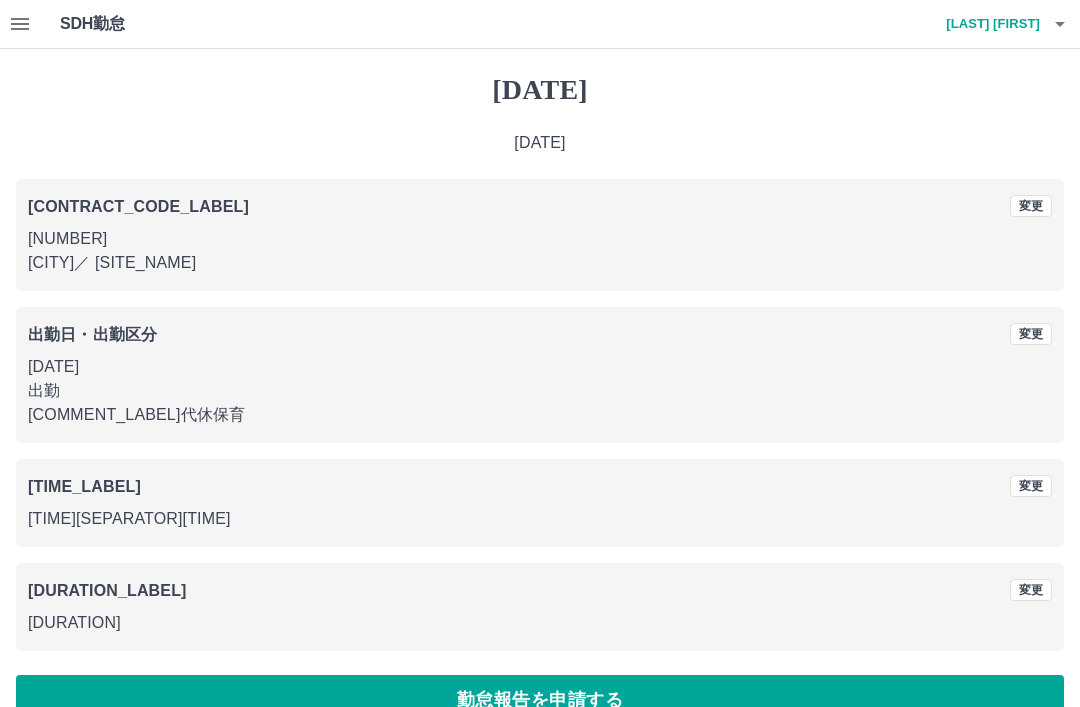 scroll, scrollTop: 41, scrollLeft: 0, axis: vertical 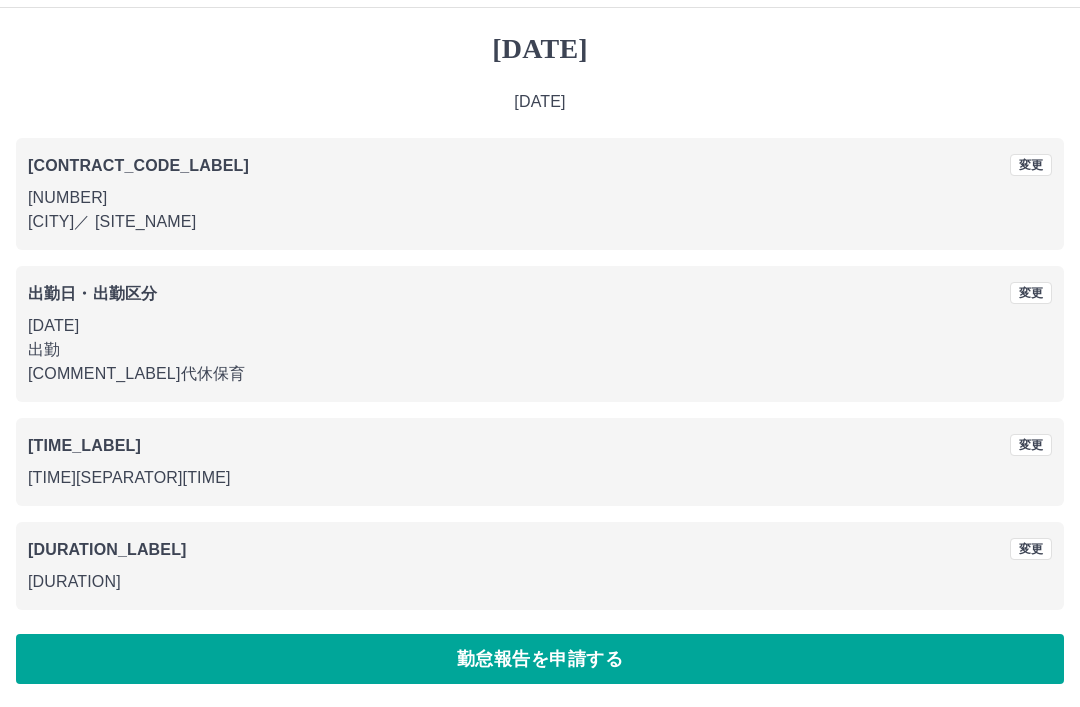 click on "勤怠報告を申請する" at bounding box center [540, 659] 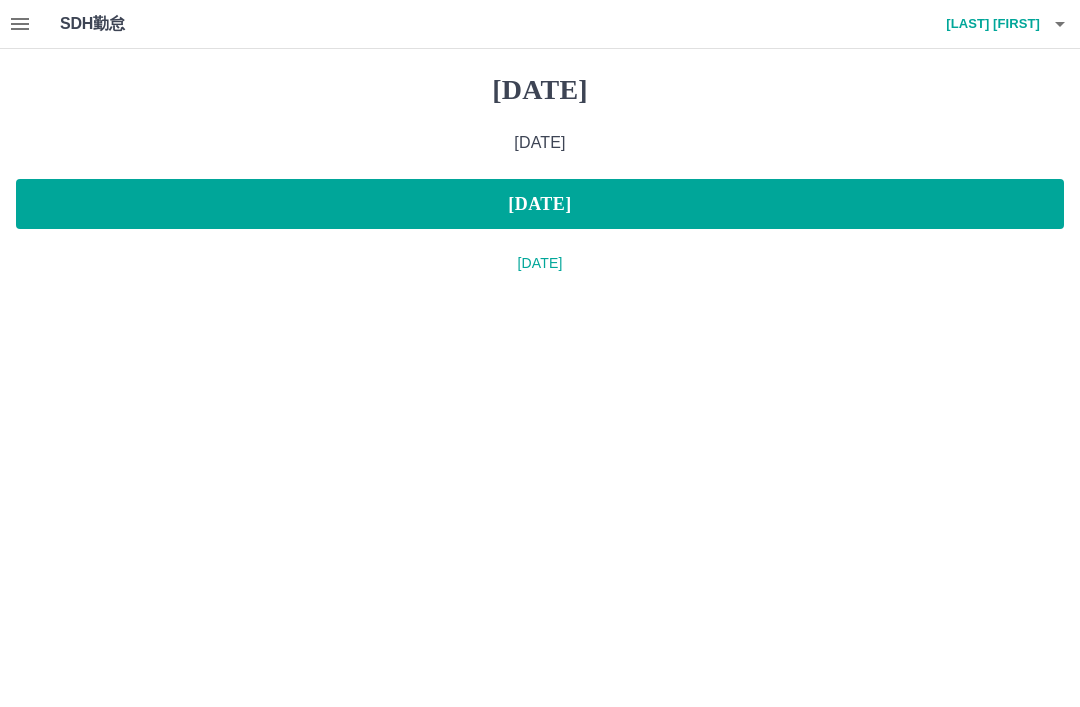 scroll, scrollTop: 0, scrollLeft: 0, axis: both 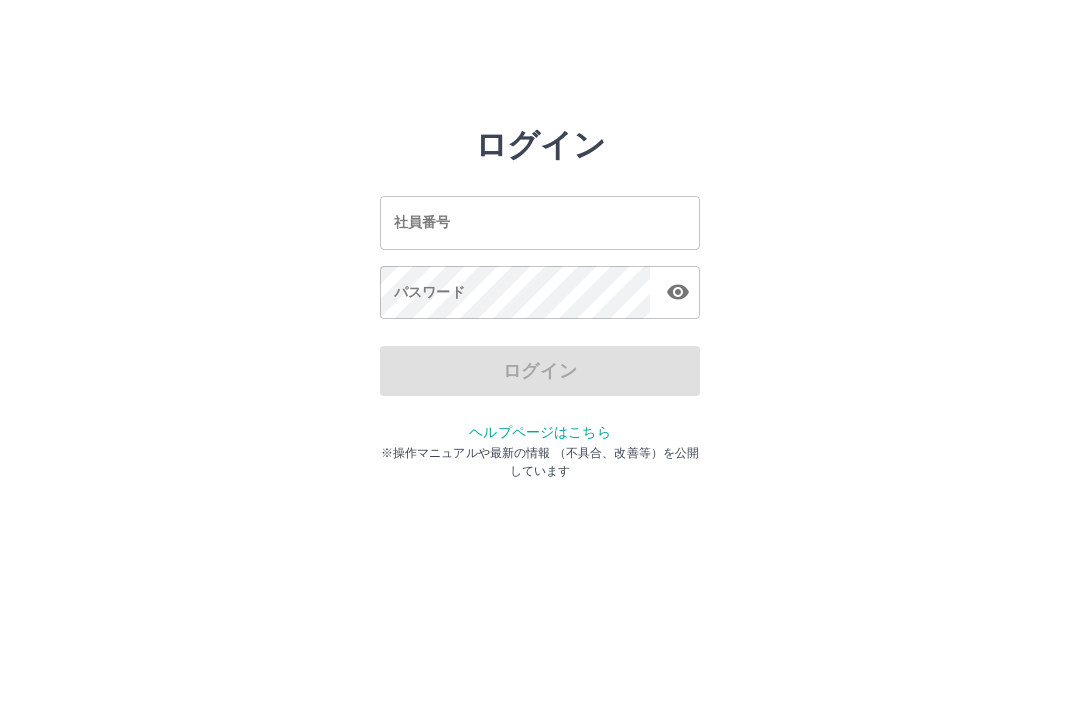 click on "社員番号" at bounding box center (540, 222) 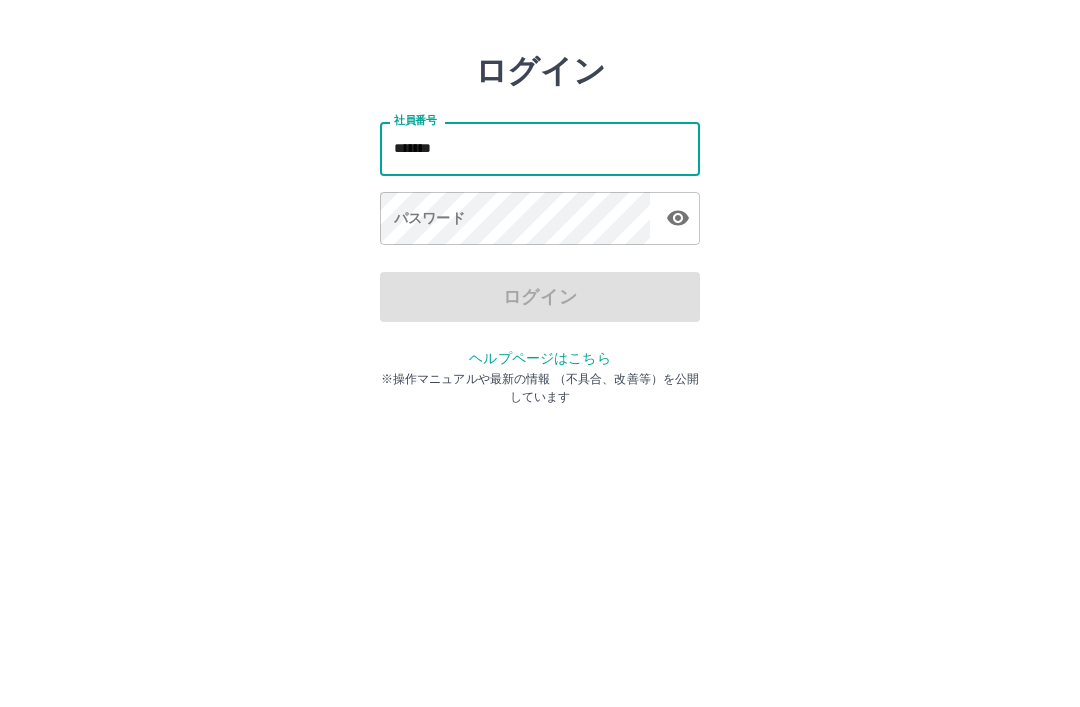 type on "*******" 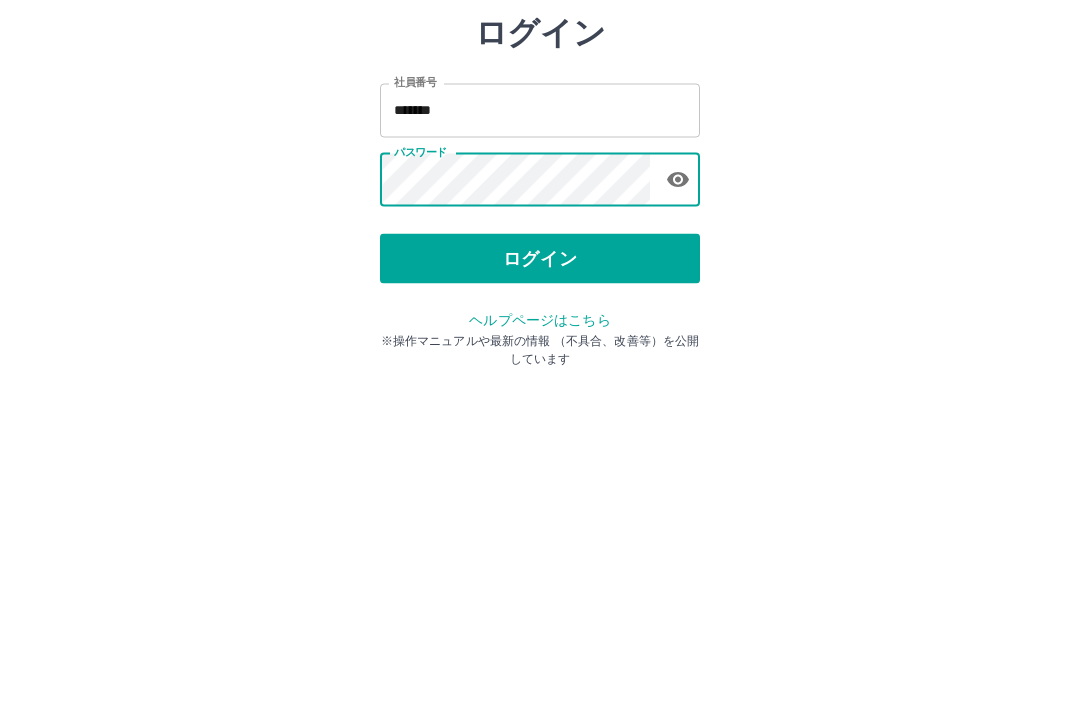 click on "ログイン" at bounding box center (540, 371) 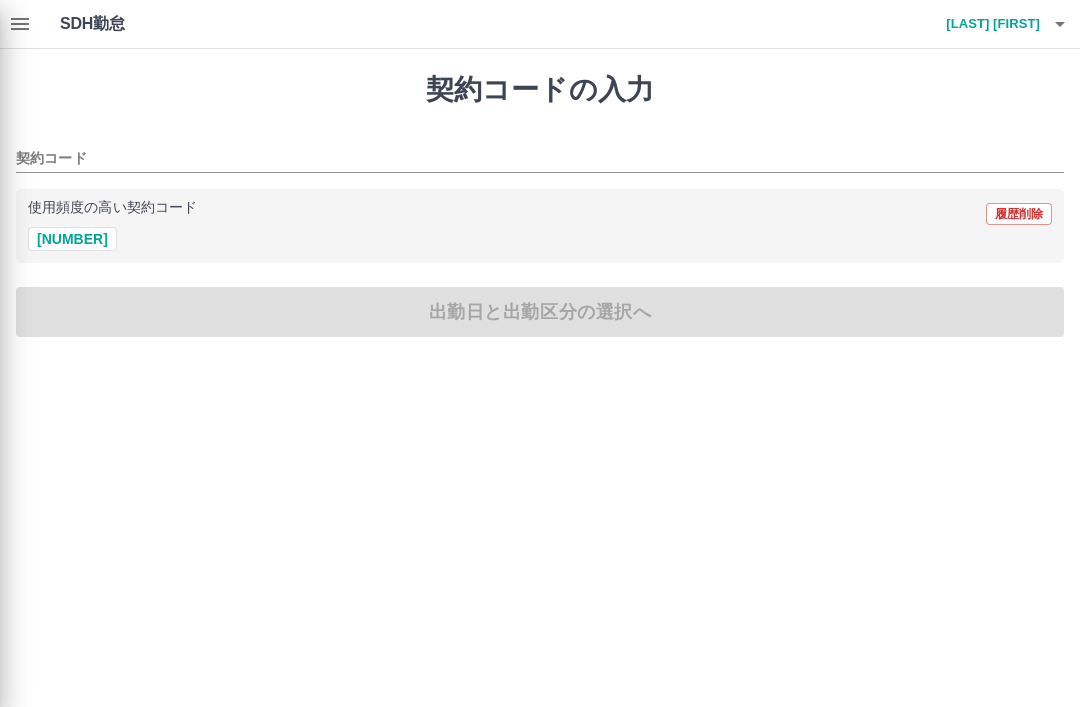 scroll, scrollTop: 0, scrollLeft: 0, axis: both 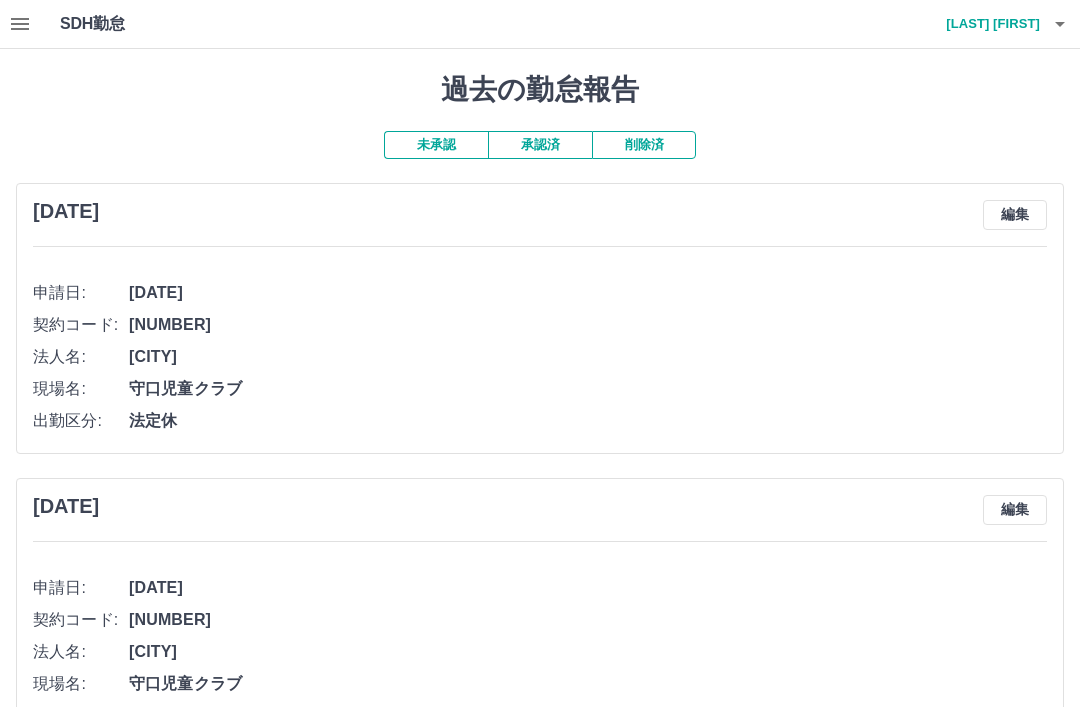 click on "承認済" at bounding box center (540, 145) 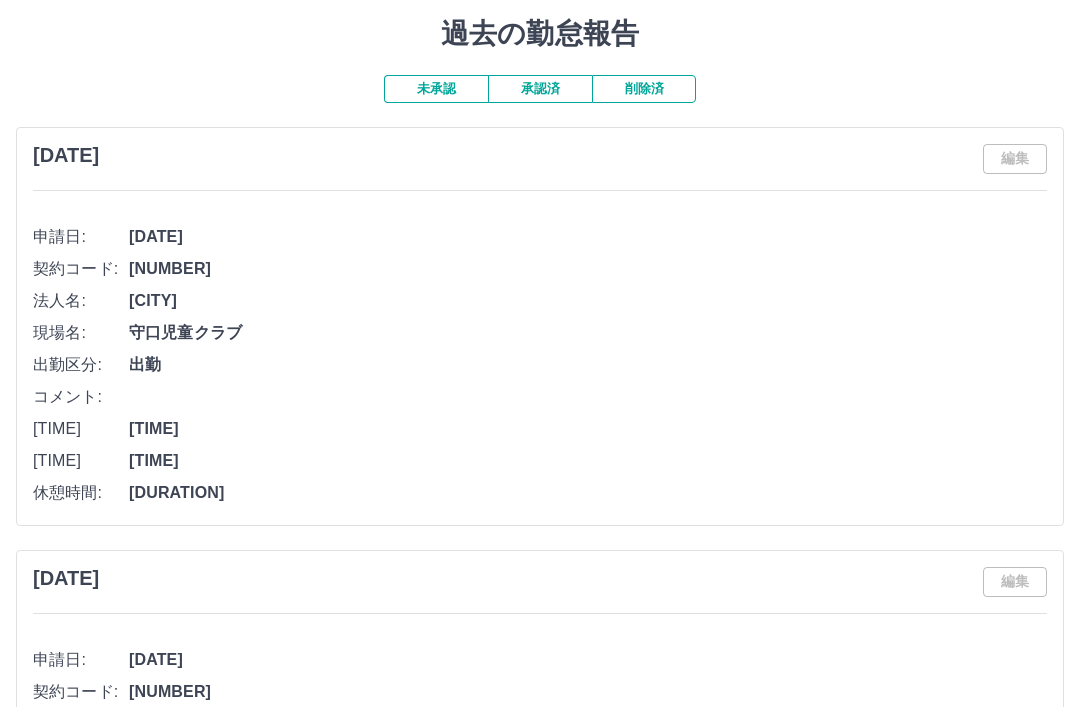 scroll, scrollTop: 0, scrollLeft: 0, axis: both 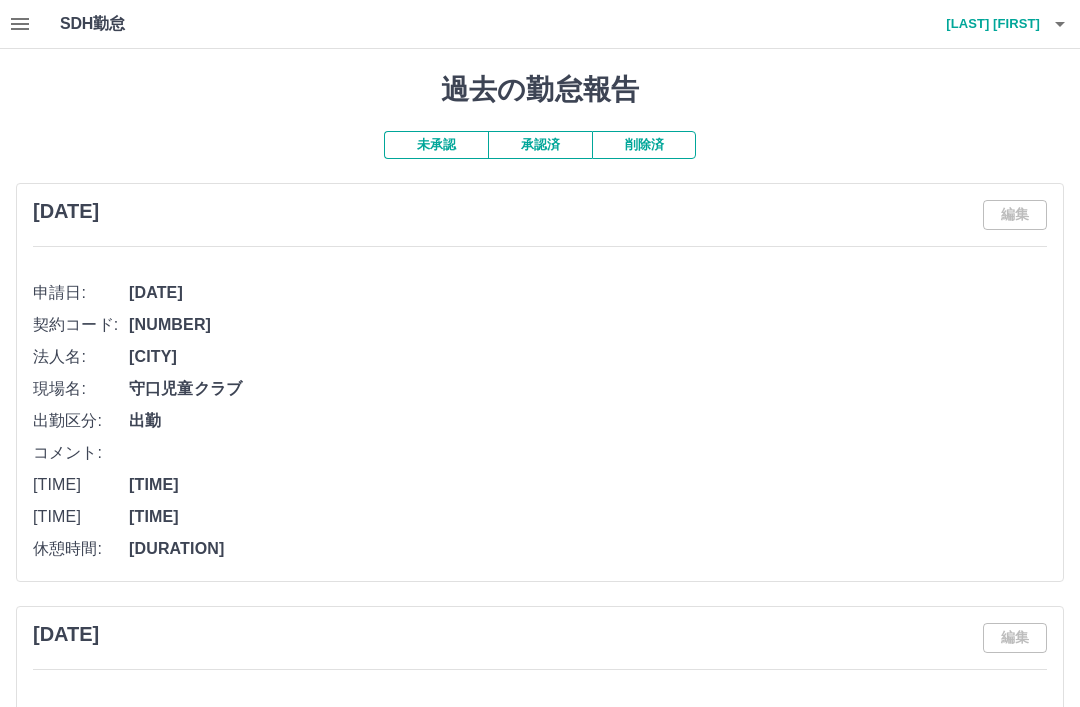 click at bounding box center (1060, 24) 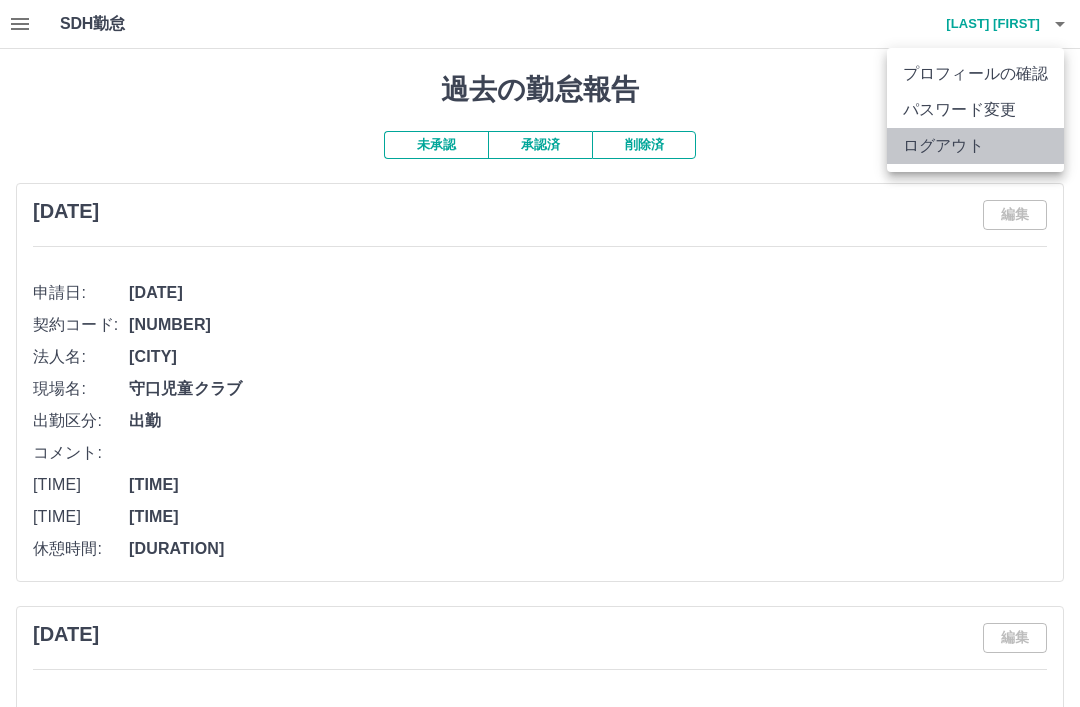 click on "ログアウト" at bounding box center (975, 146) 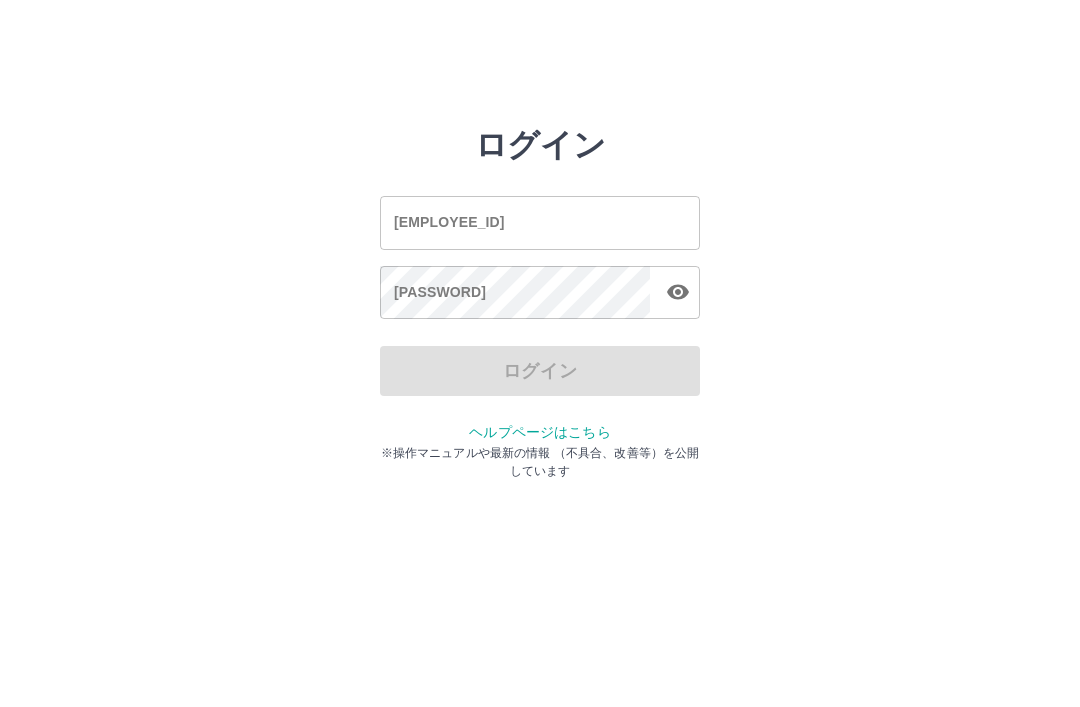 scroll, scrollTop: 0, scrollLeft: 0, axis: both 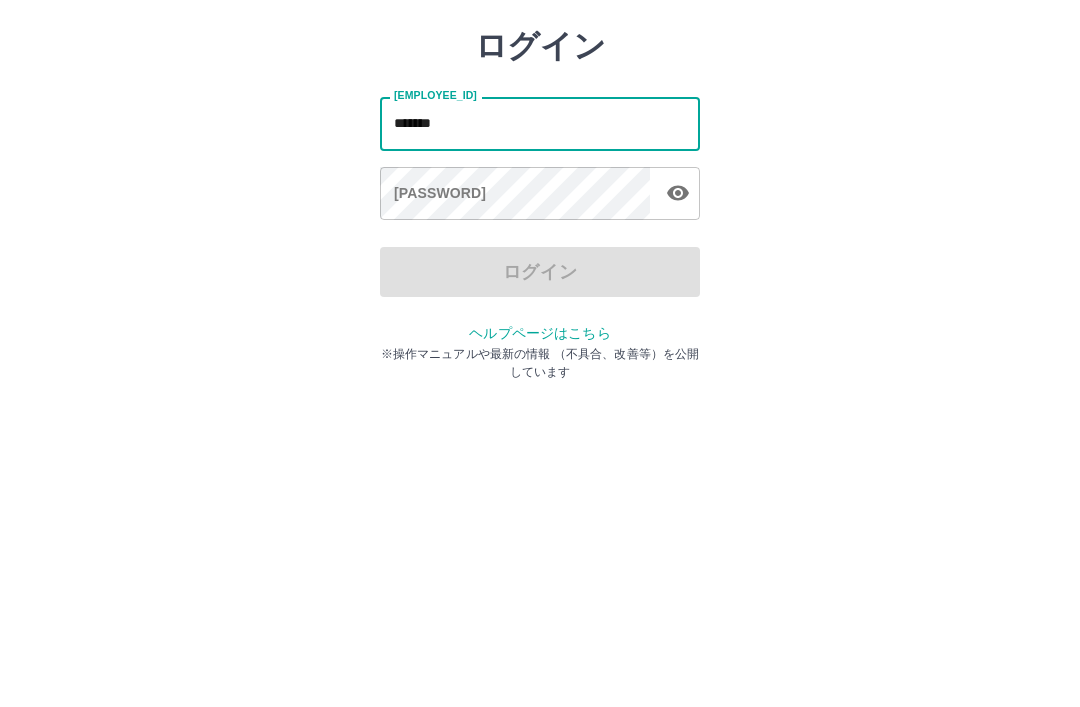 type on "*******" 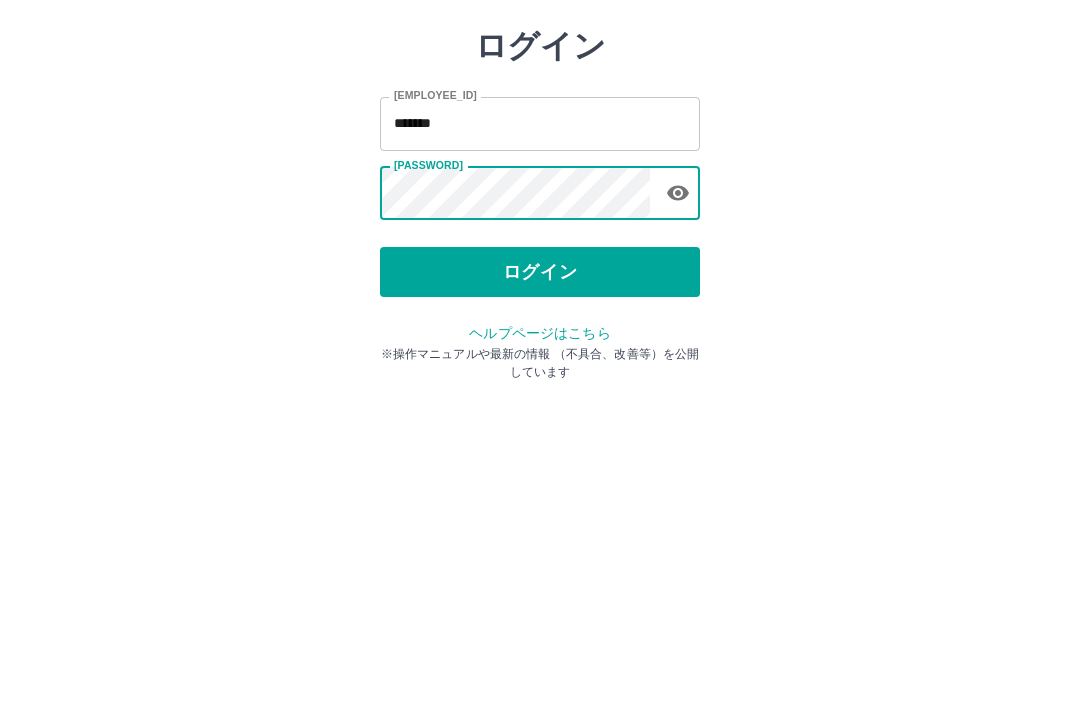 click on "ログイン" at bounding box center (540, 371) 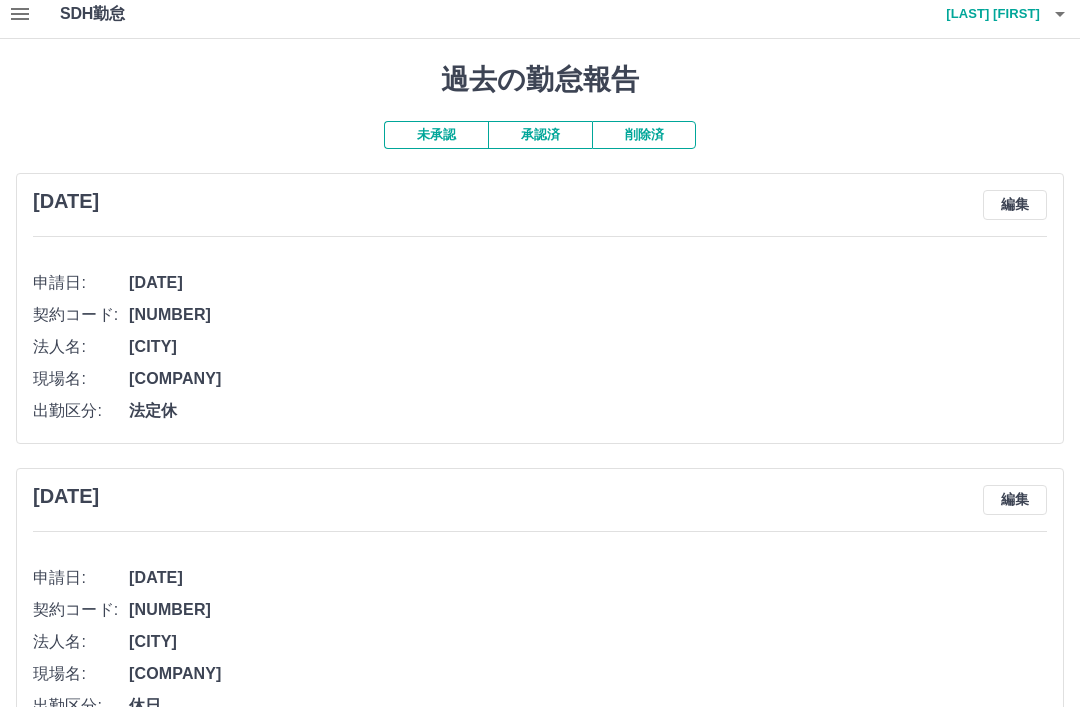 scroll, scrollTop: 0, scrollLeft: 0, axis: both 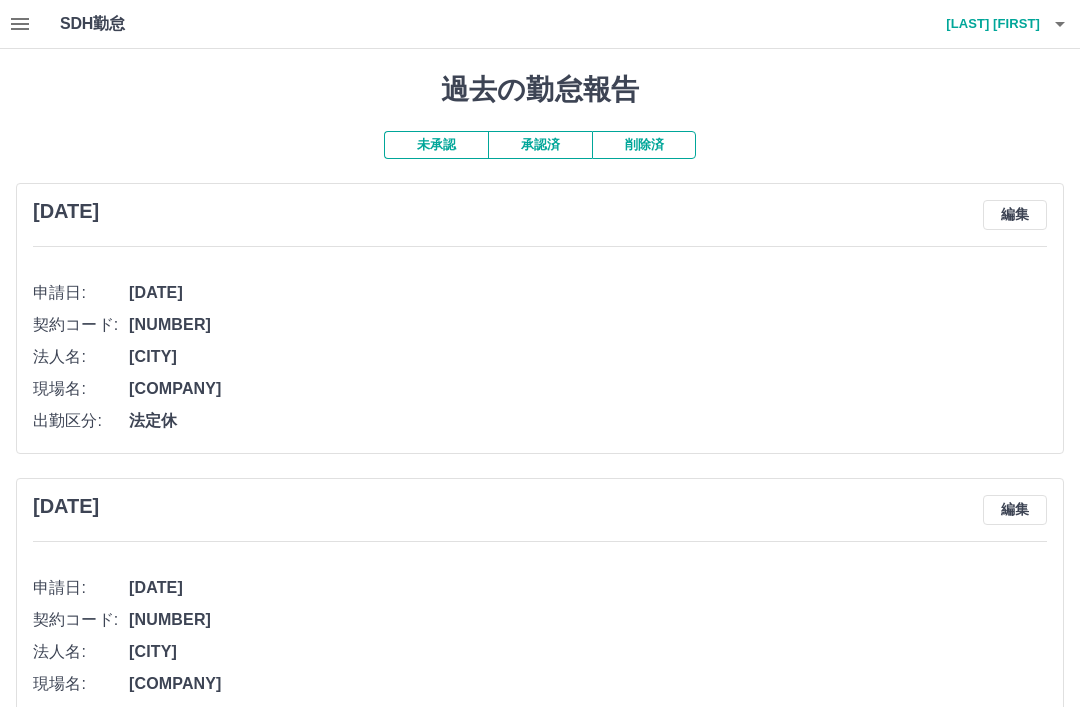 click on "承認済" at bounding box center [540, 145] 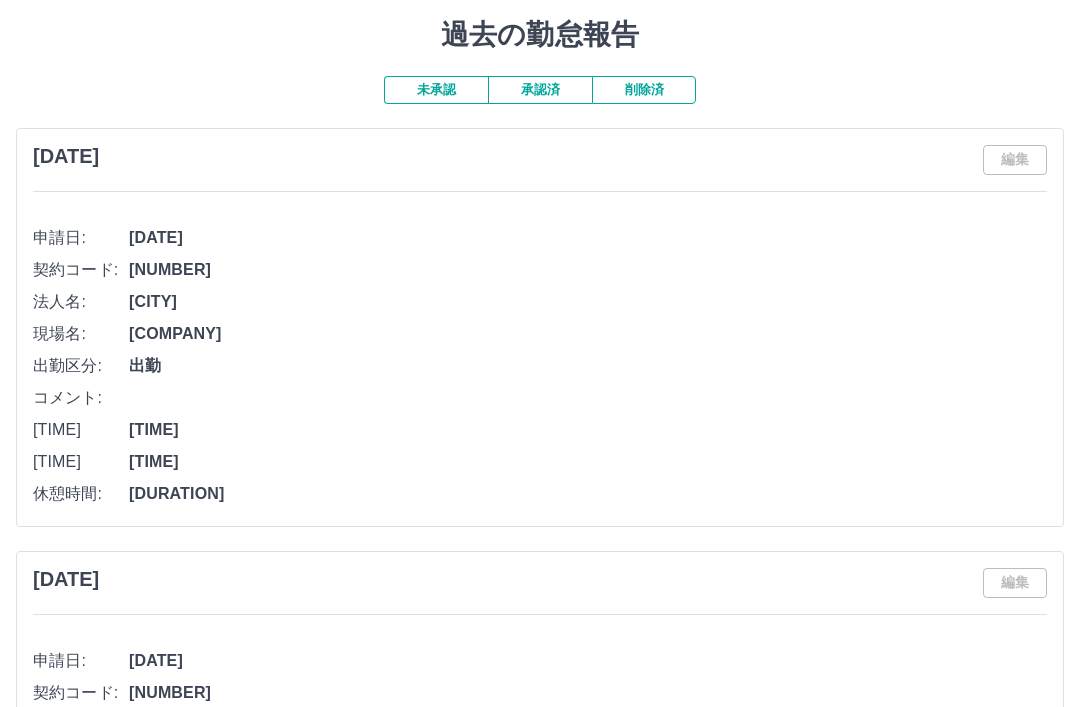scroll, scrollTop: 0, scrollLeft: 0, axis: both 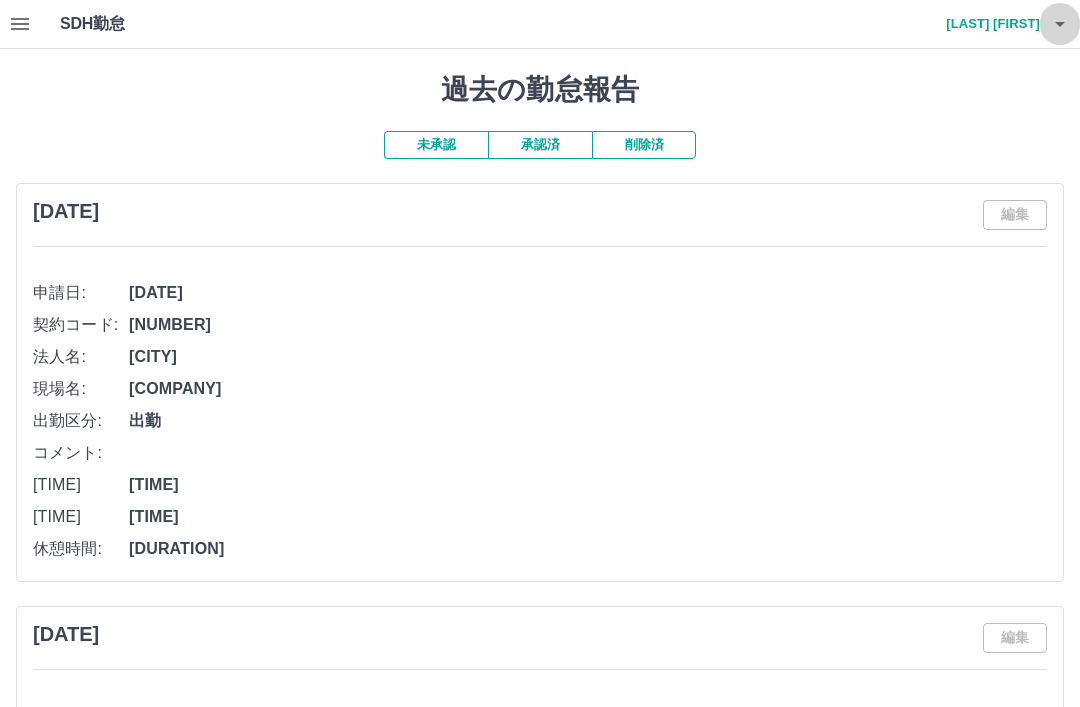 click at bounding box center (1060, 24) 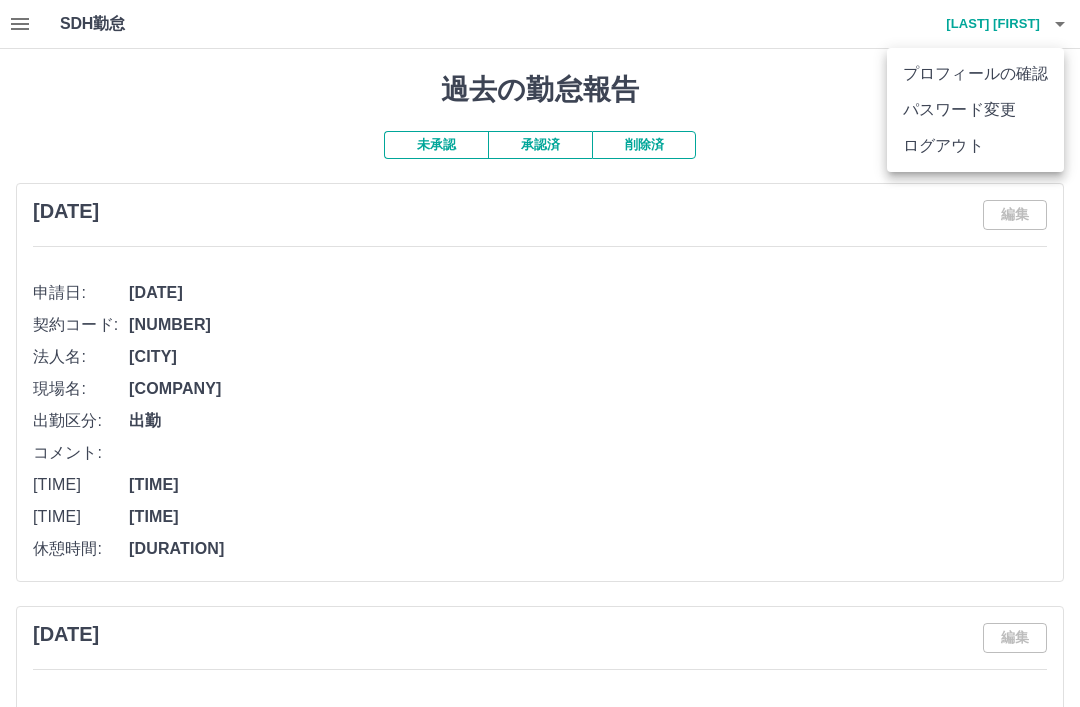 click on "ログアウト" at bounding box center (975, 146) 